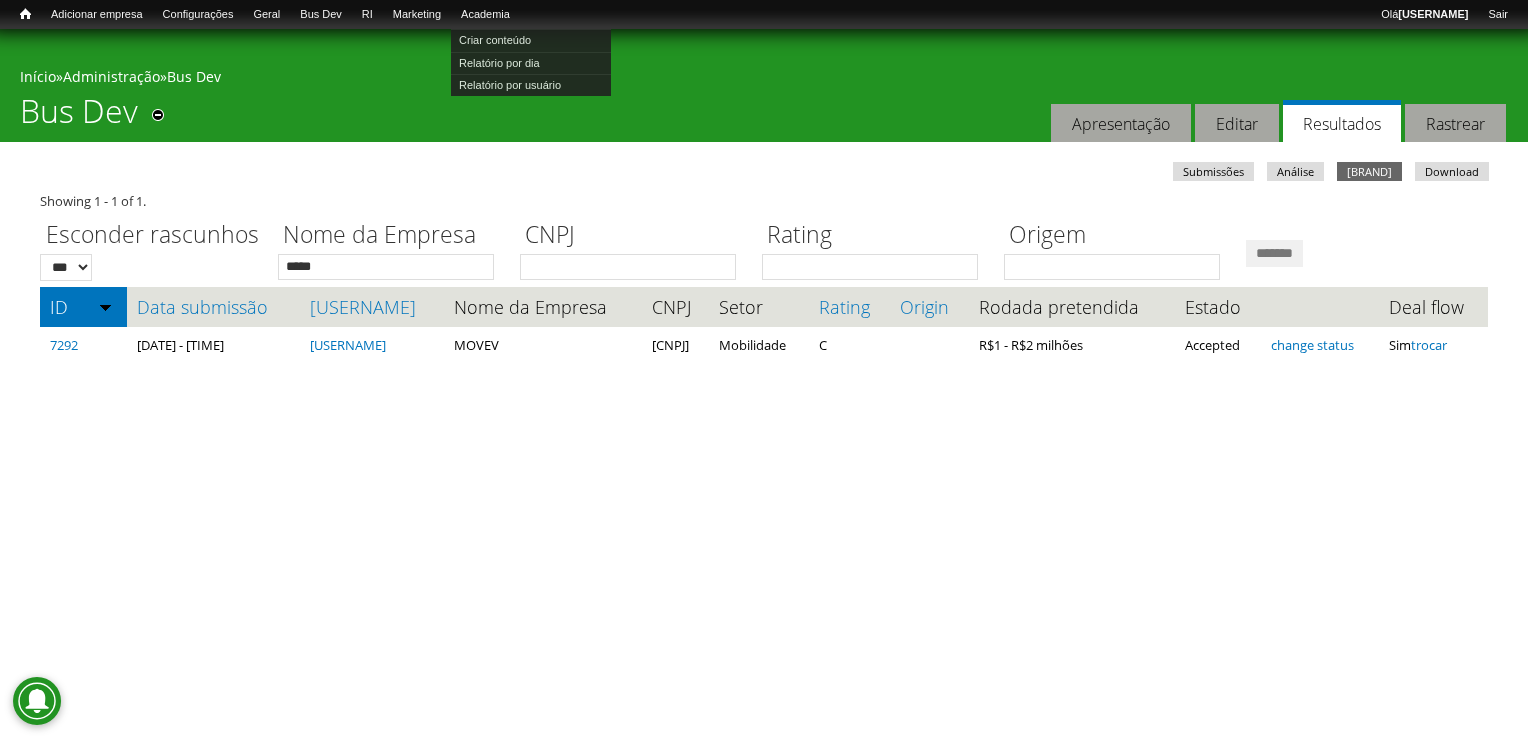scroll, scrollTop: 0, scrollLeft: 0, axis: both 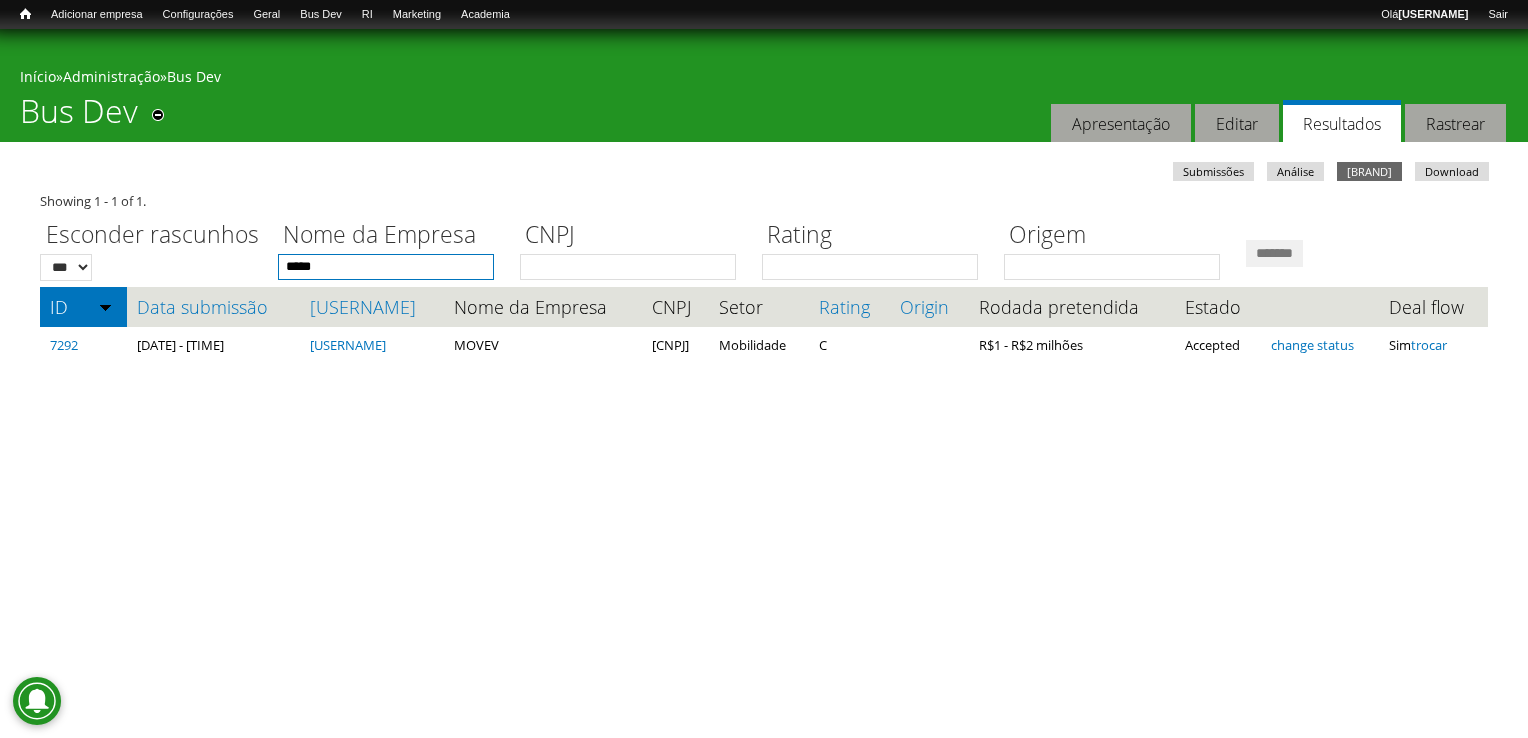 click on "*****" at bounding box center [386, 267] 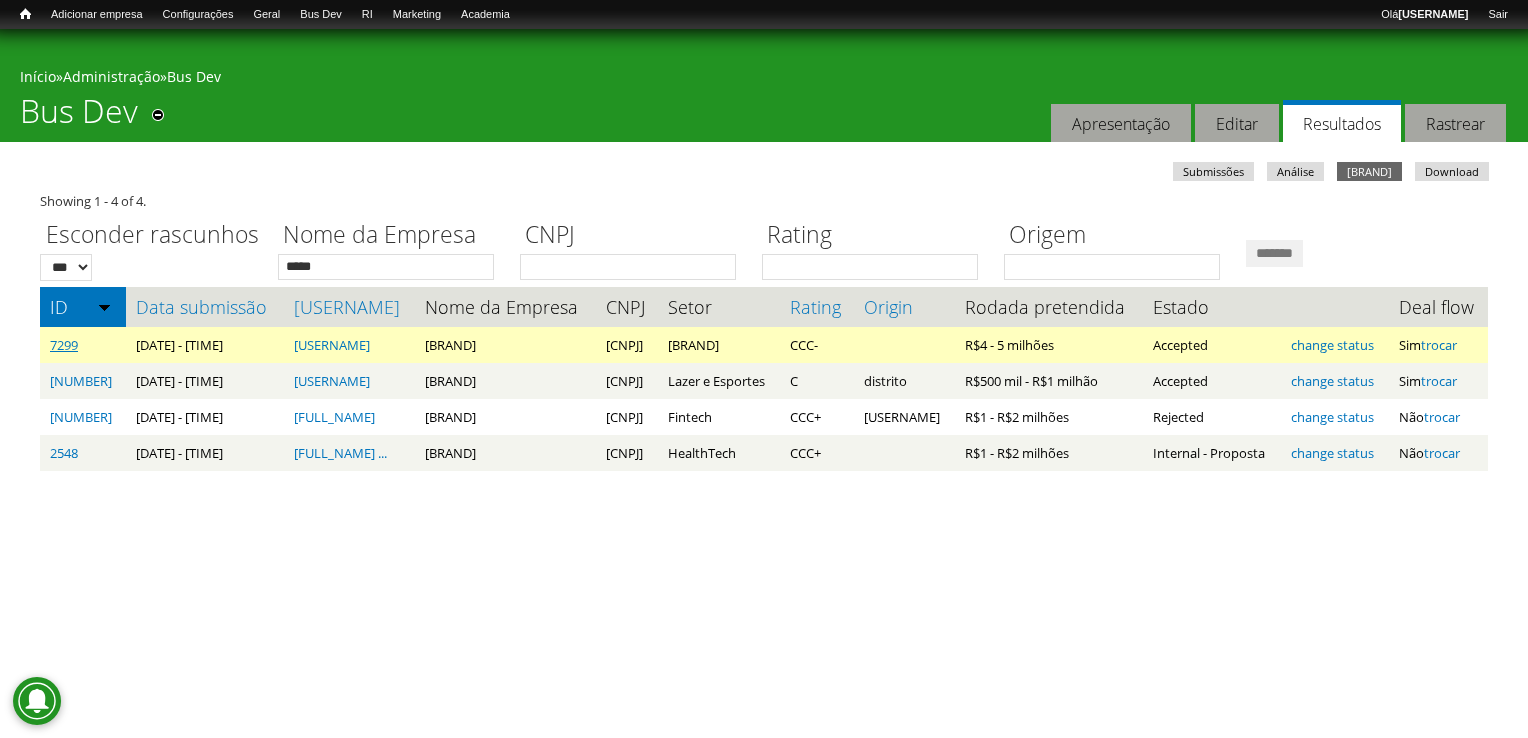 click on "7299" at bounding box center (64, 345) 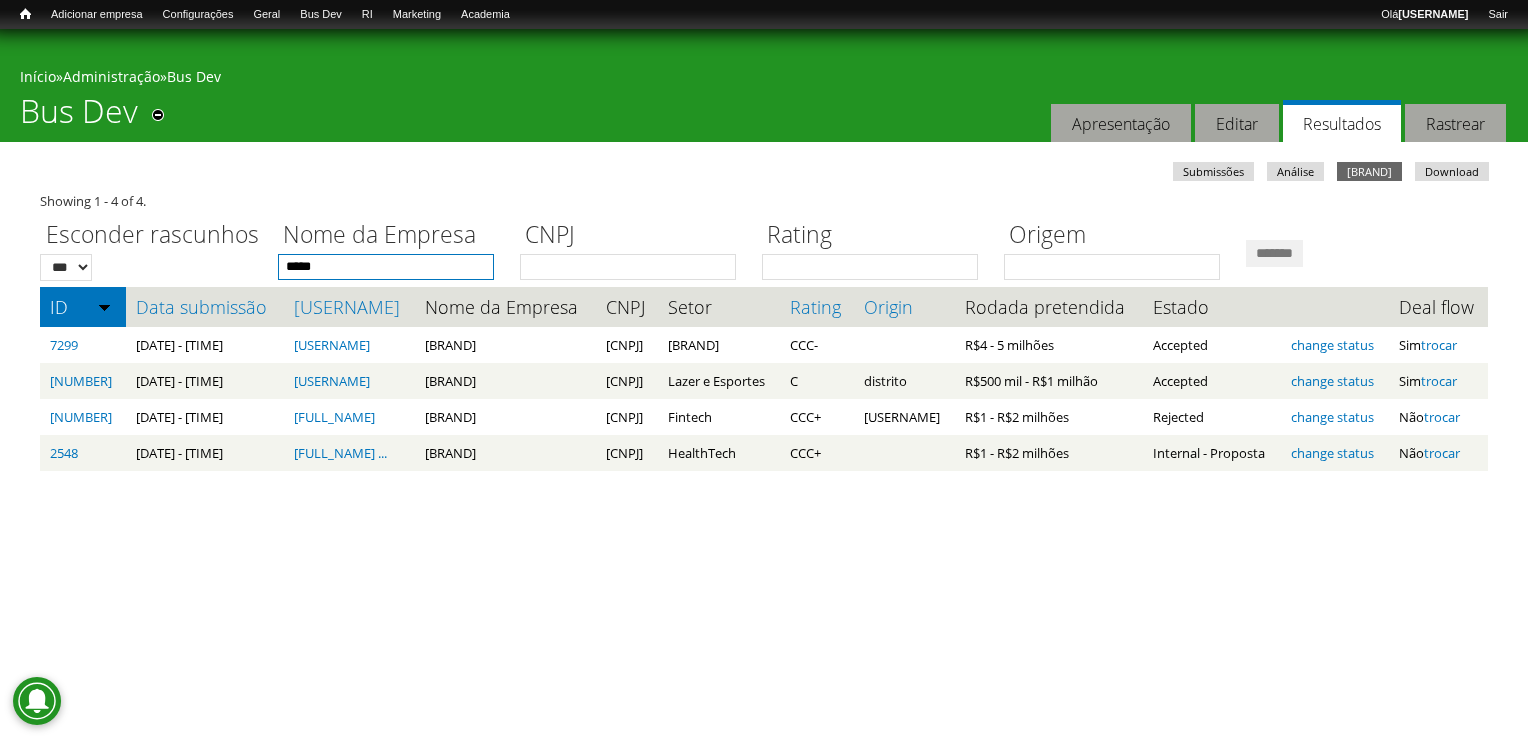 click on "****" at bounding box center [386, 267] 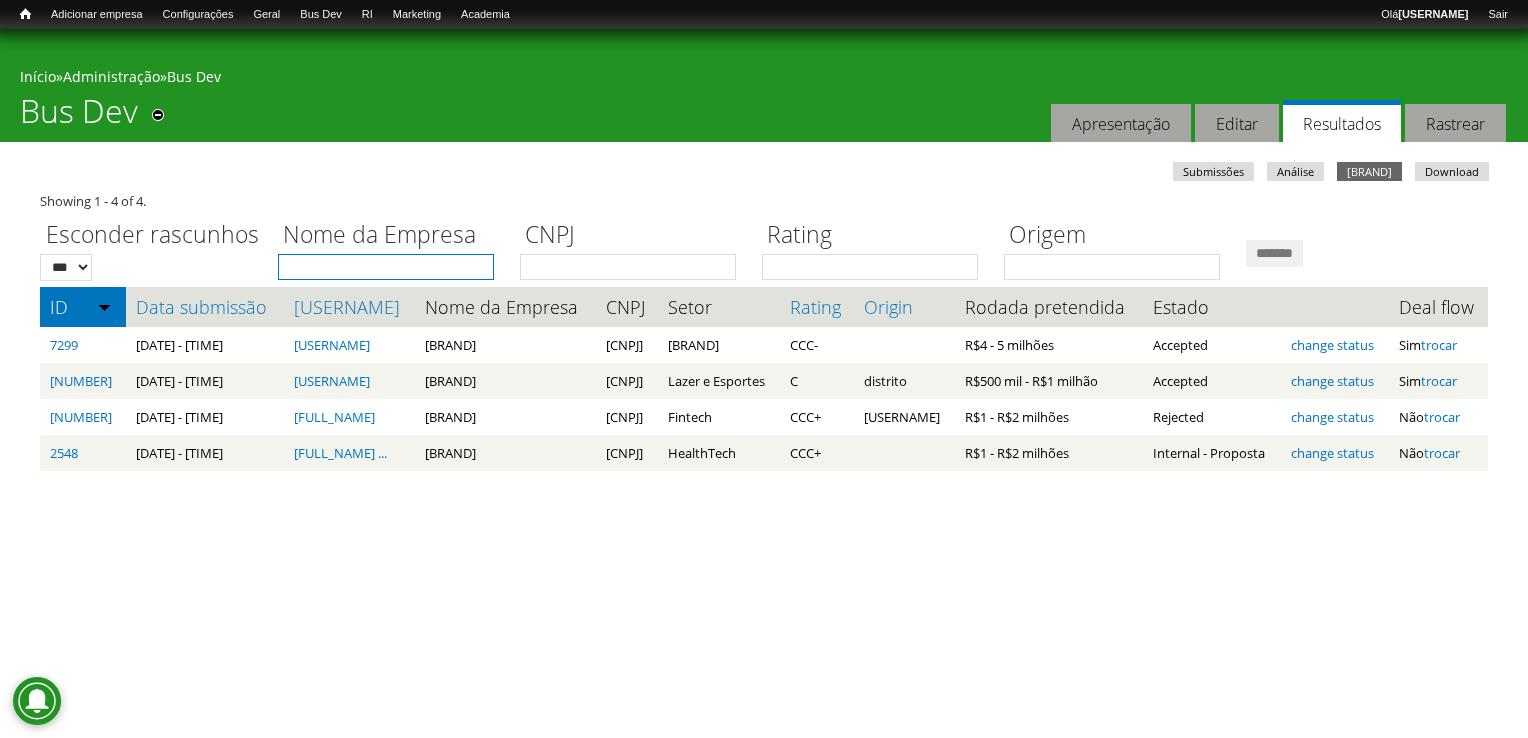 type 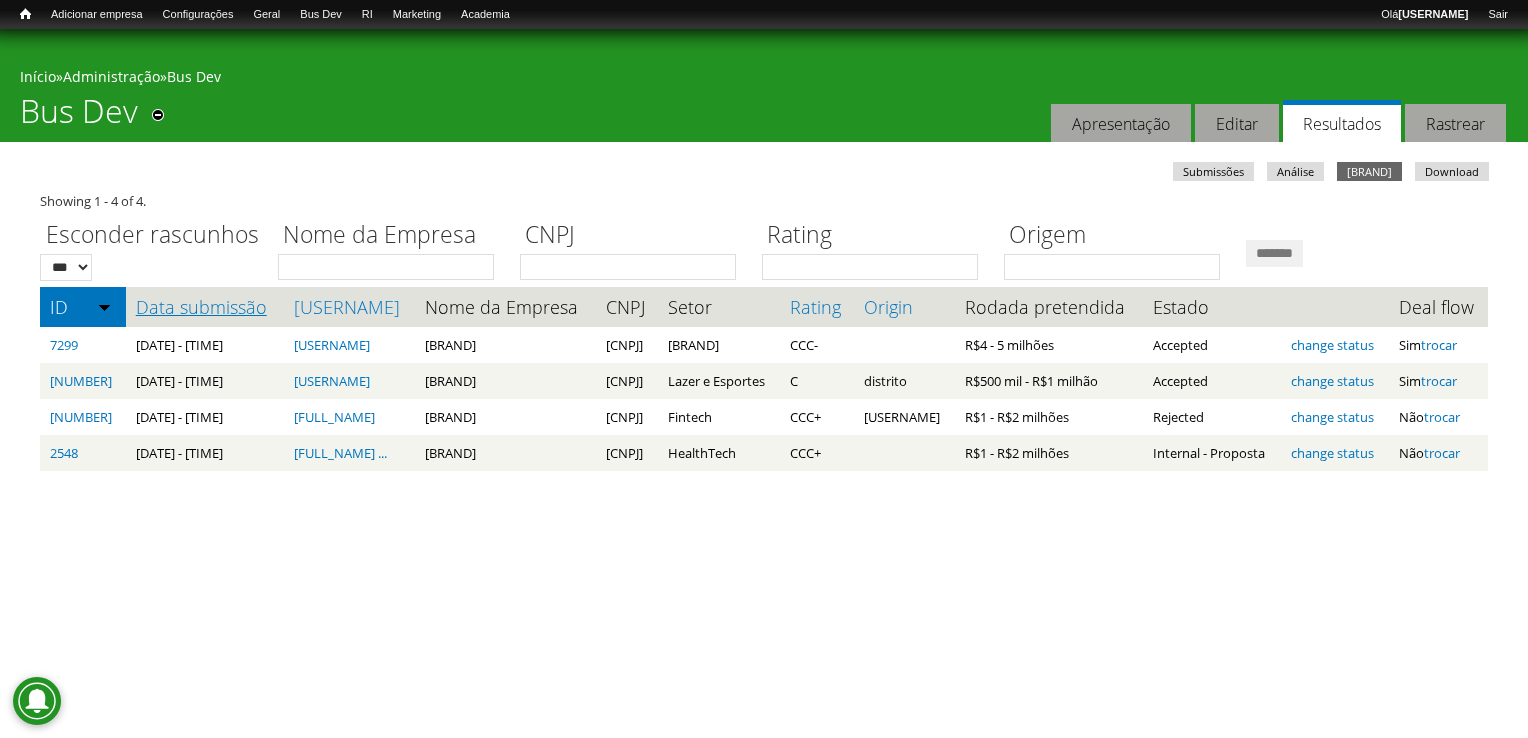click on "Data submissão" at bounding box center (205, 307) 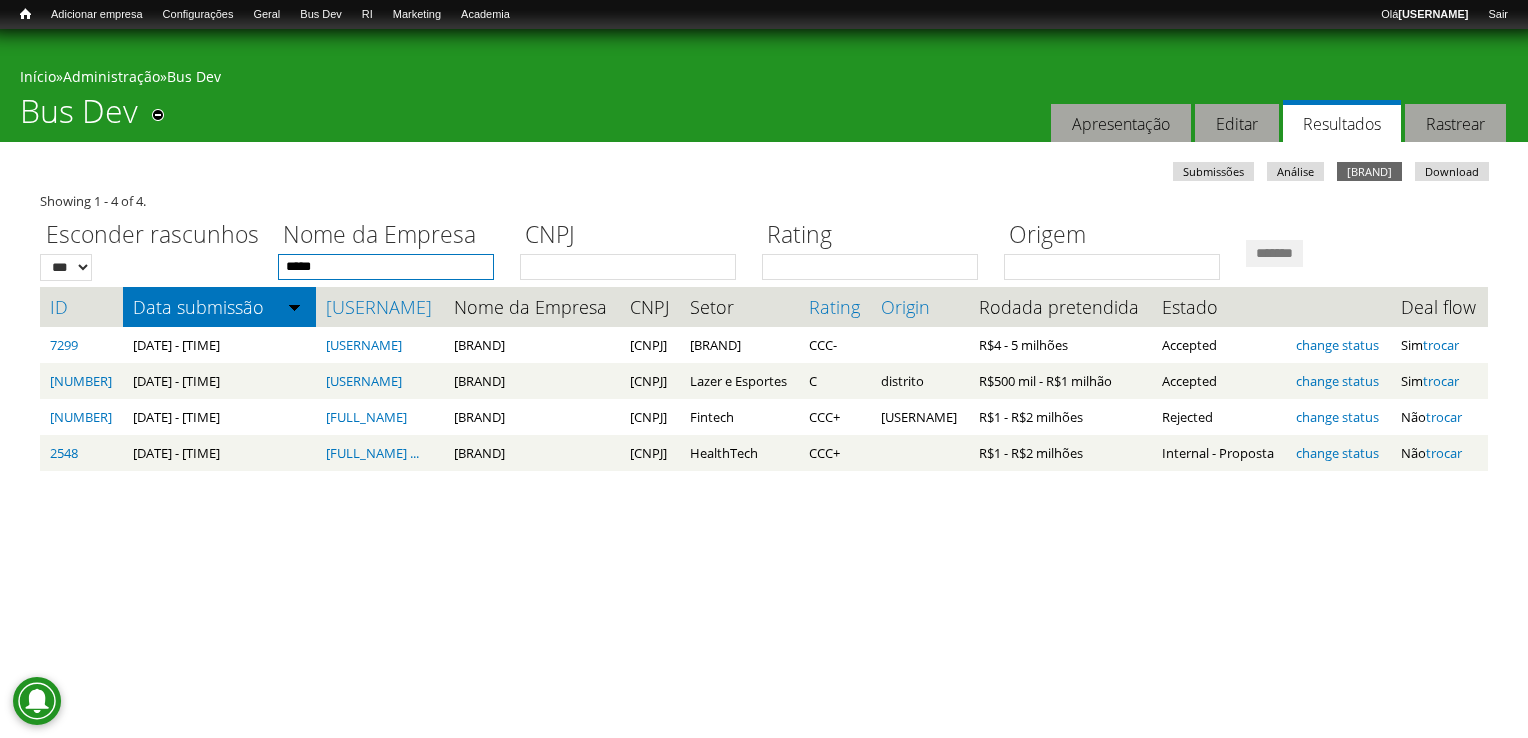click on "****" at bounding box center (386, 267) 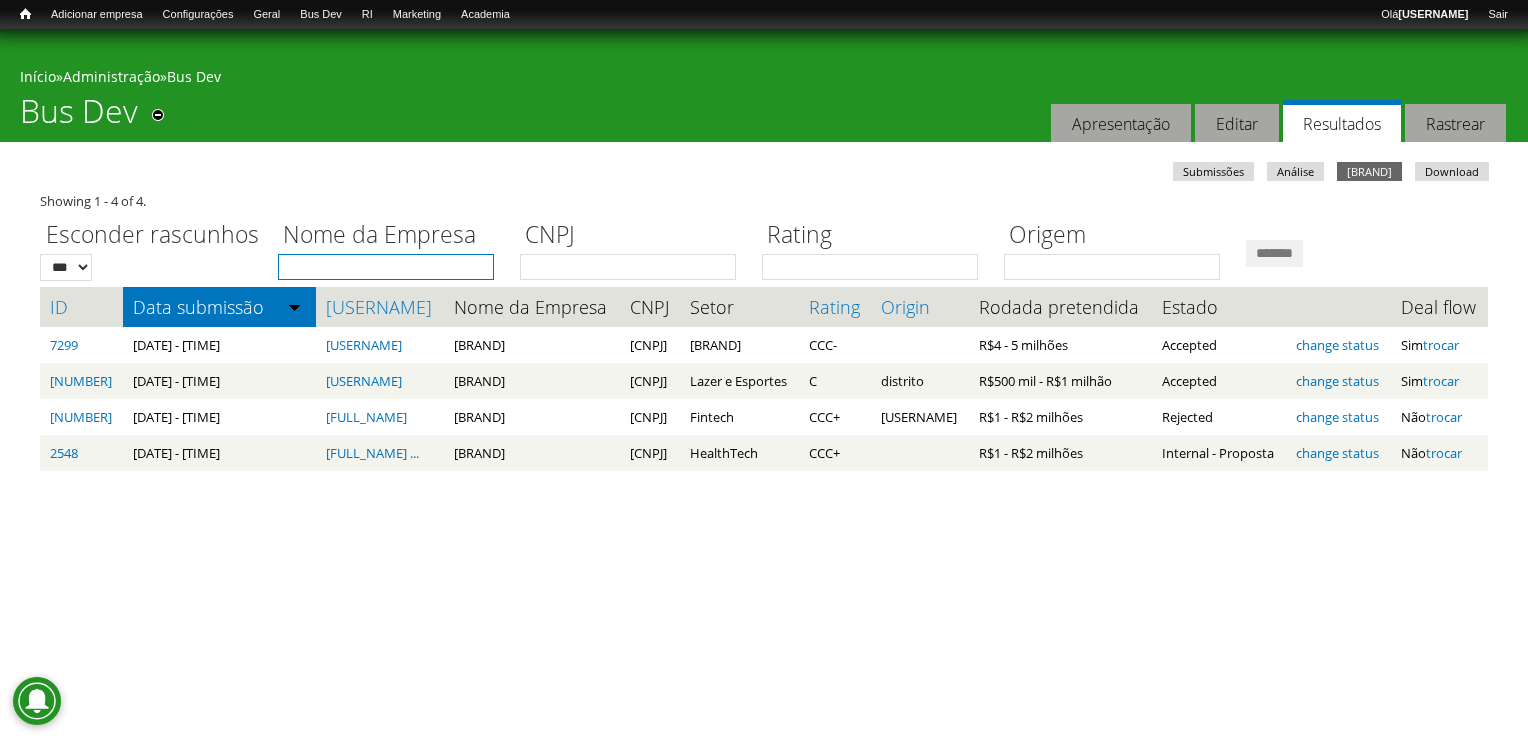 type 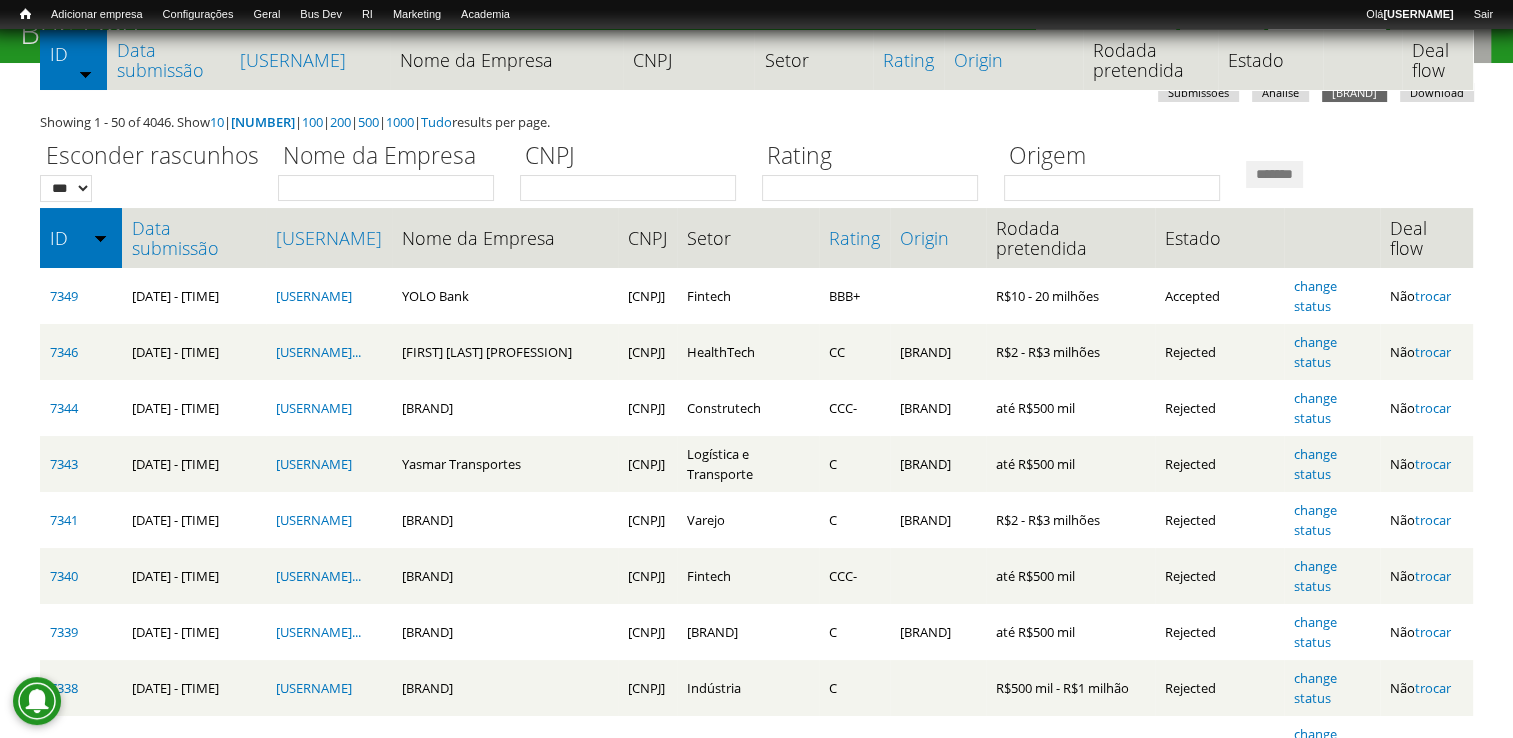 scroll, scrollTop: 0, scrollLeft: 0, axis: both 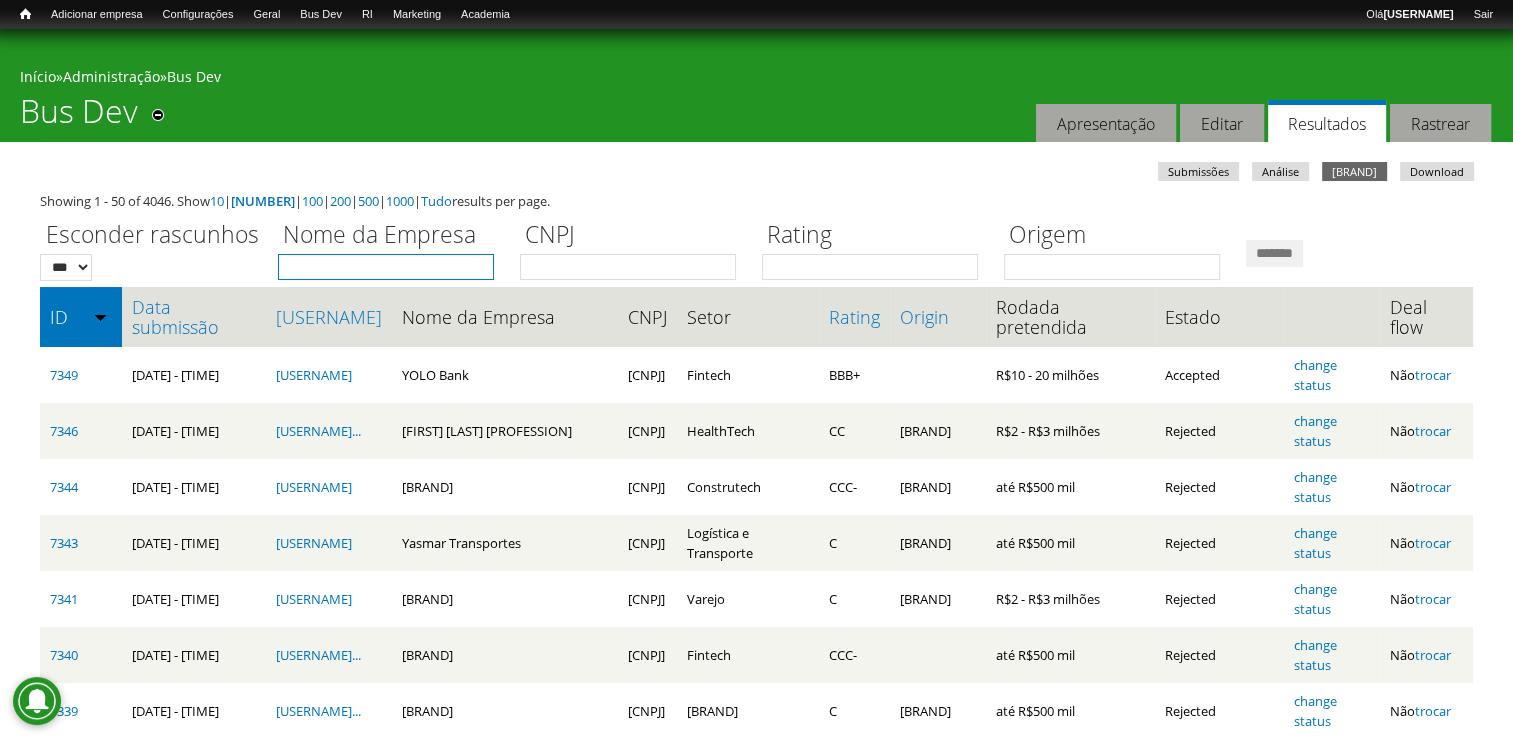 click on "Nome da Empresa" at bounding box center [386, 267] 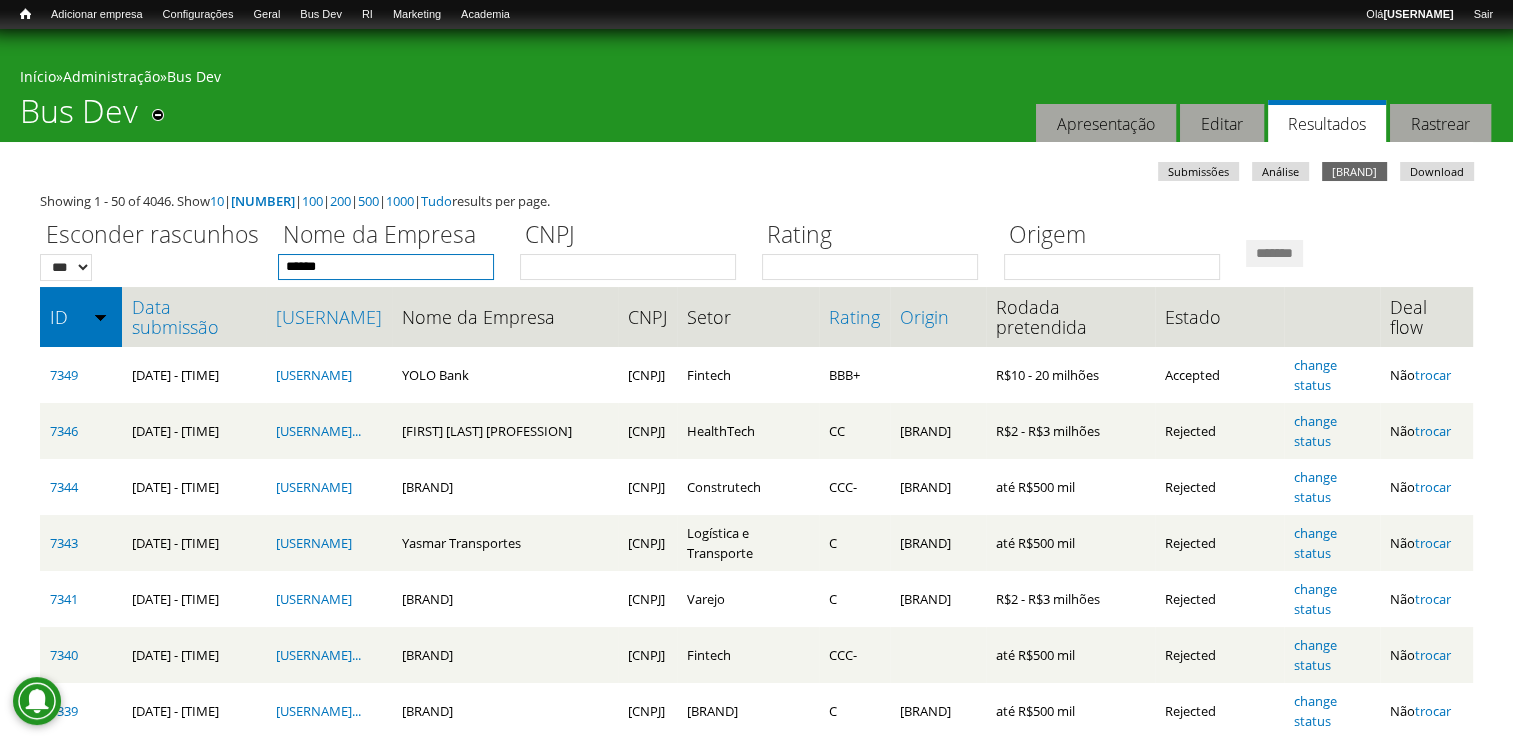 type on "******" 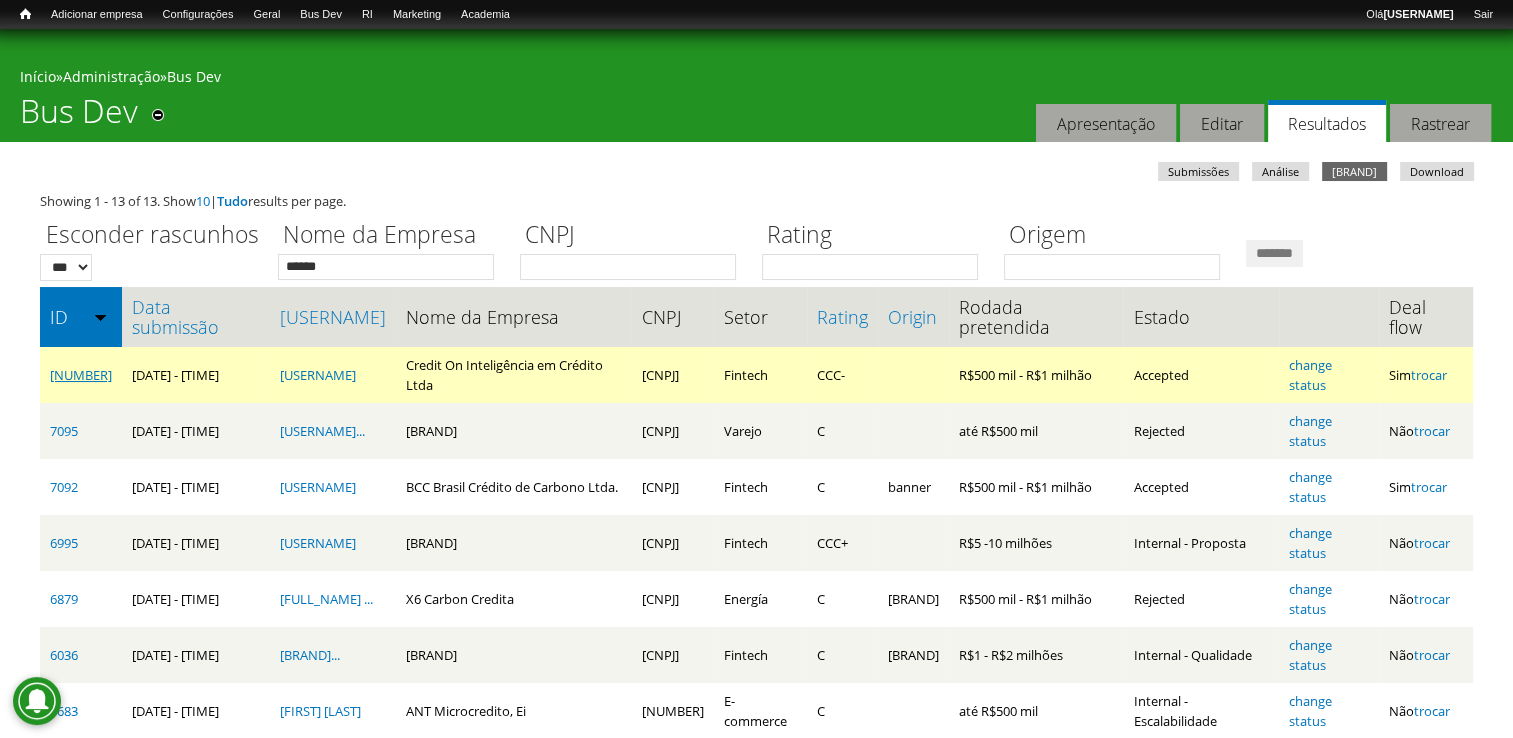 click on "7329" at bounding box center [81, 375] 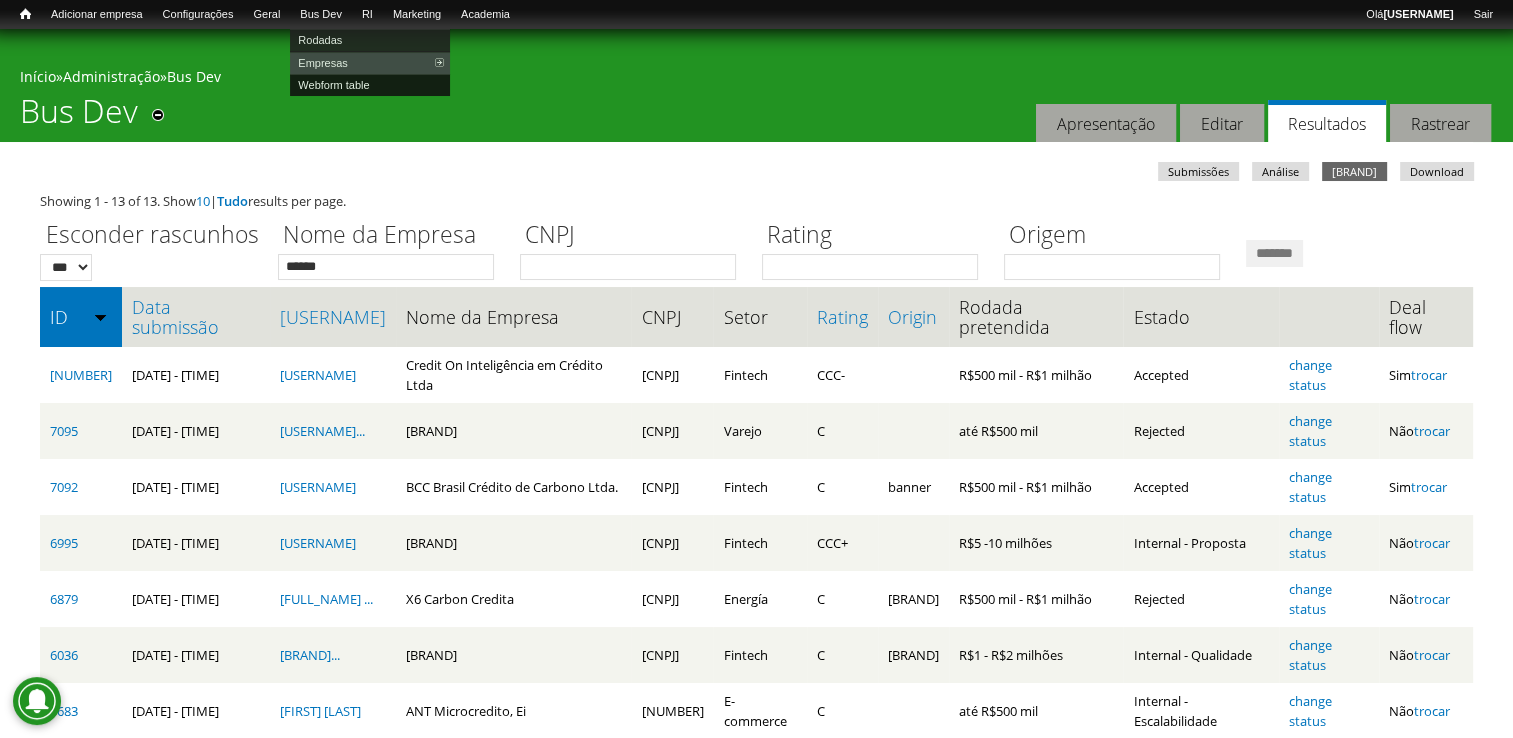 click on "Webform table" at bounding box center [370, 85] 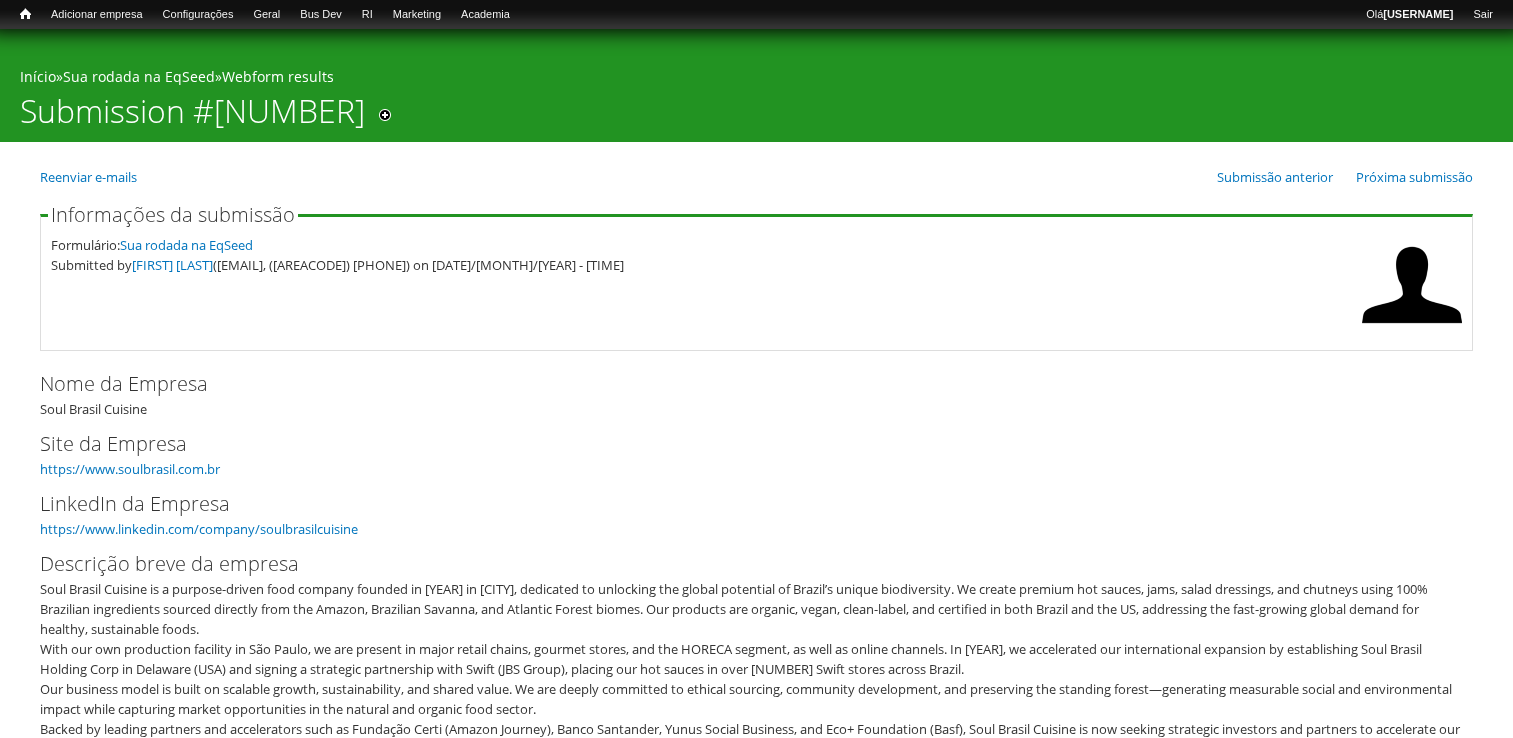 scroll, scrollTop: 200, scrollLeft: 0, axis: vertical 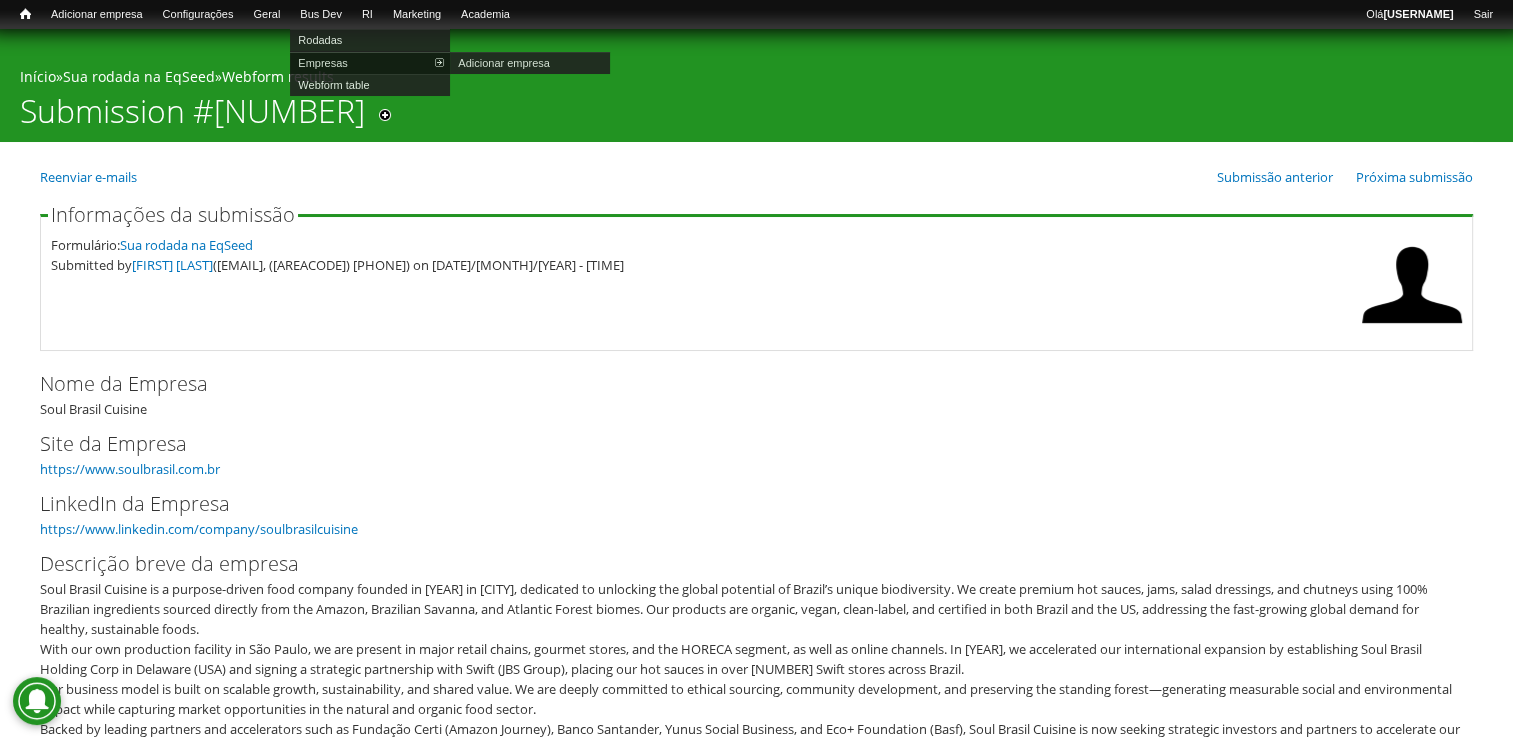 click on "Empresas" at bounding box center [370, 63] 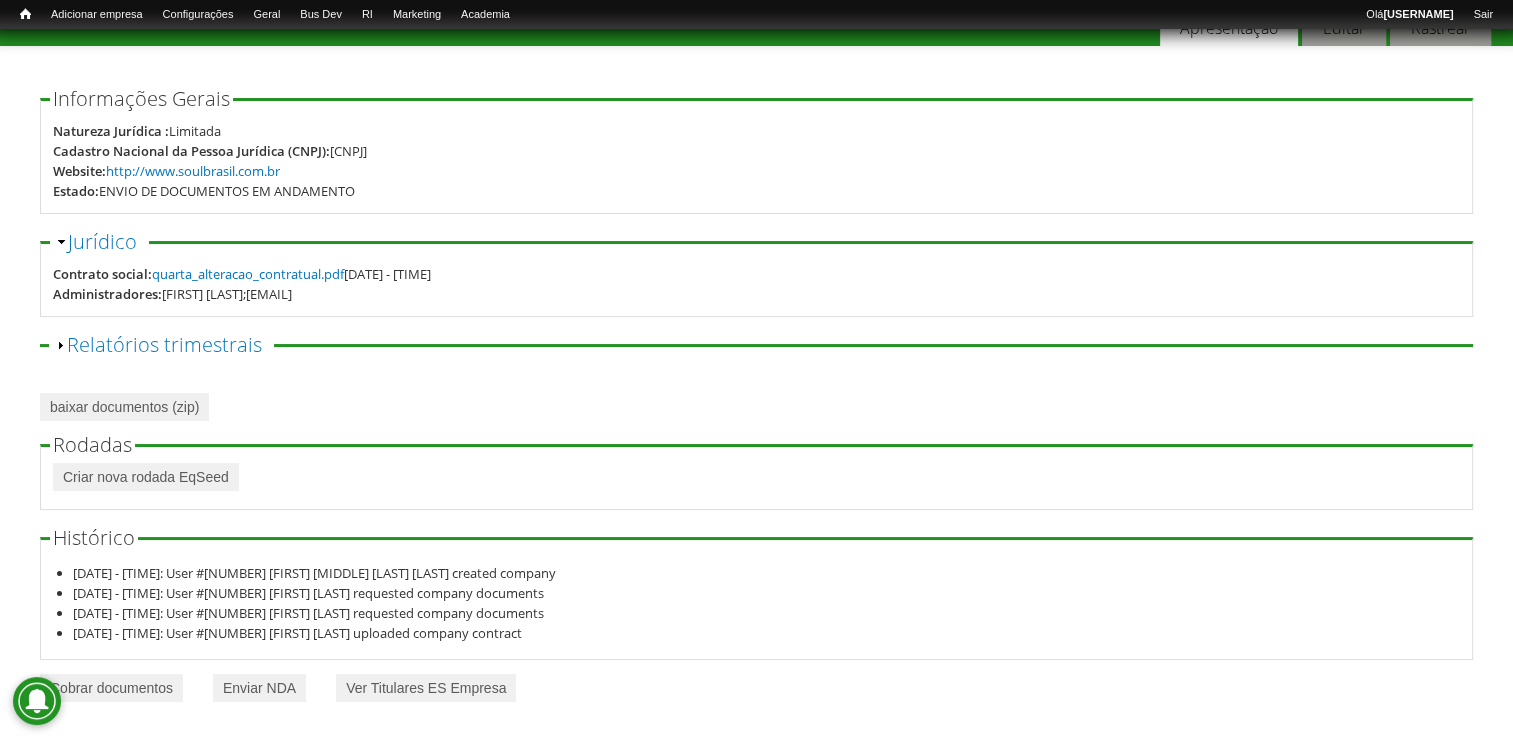 scroll, scrollTop: 0, scrollLeft: 0, axis: both 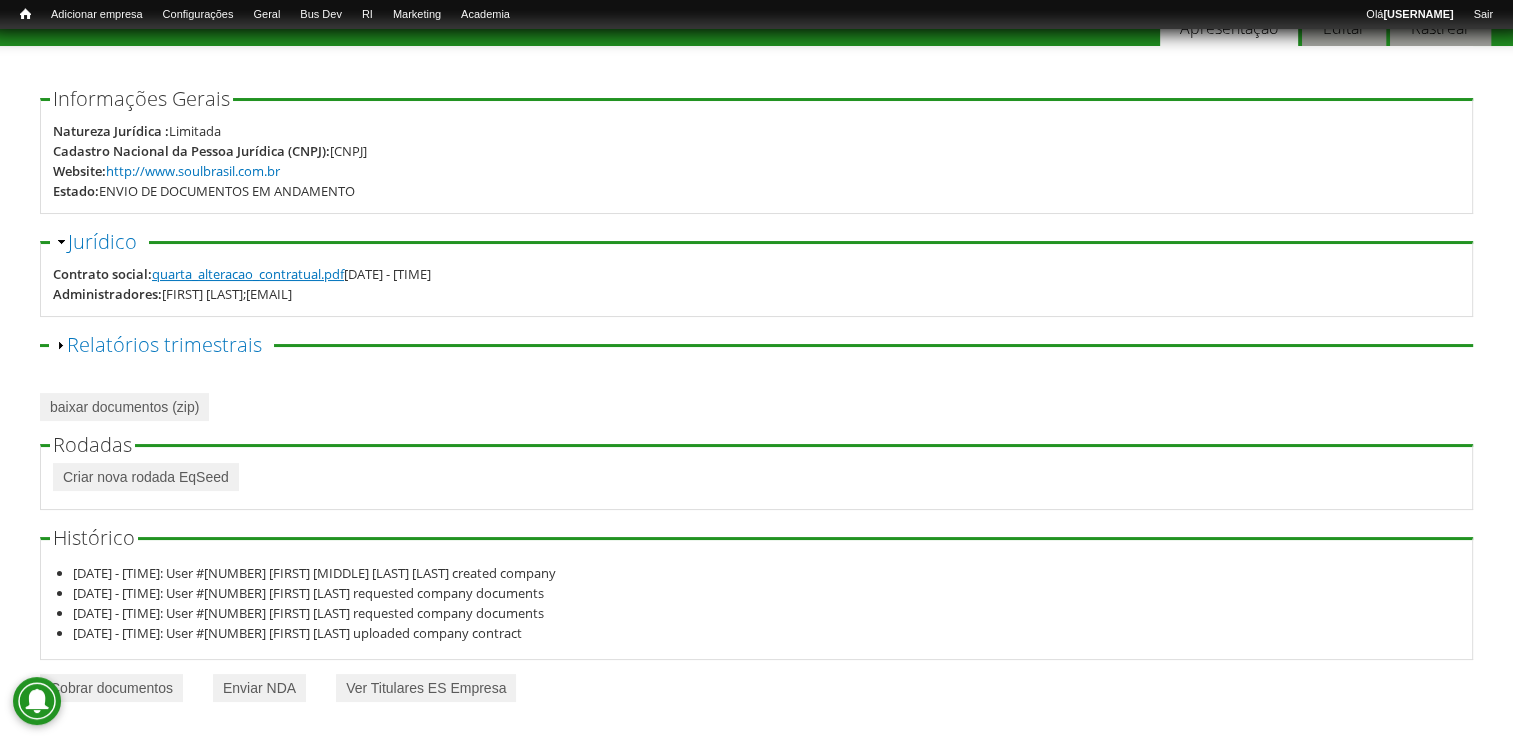 click on "quarta_alteracao_contratual.pdf" at bounding box center [248, 274] 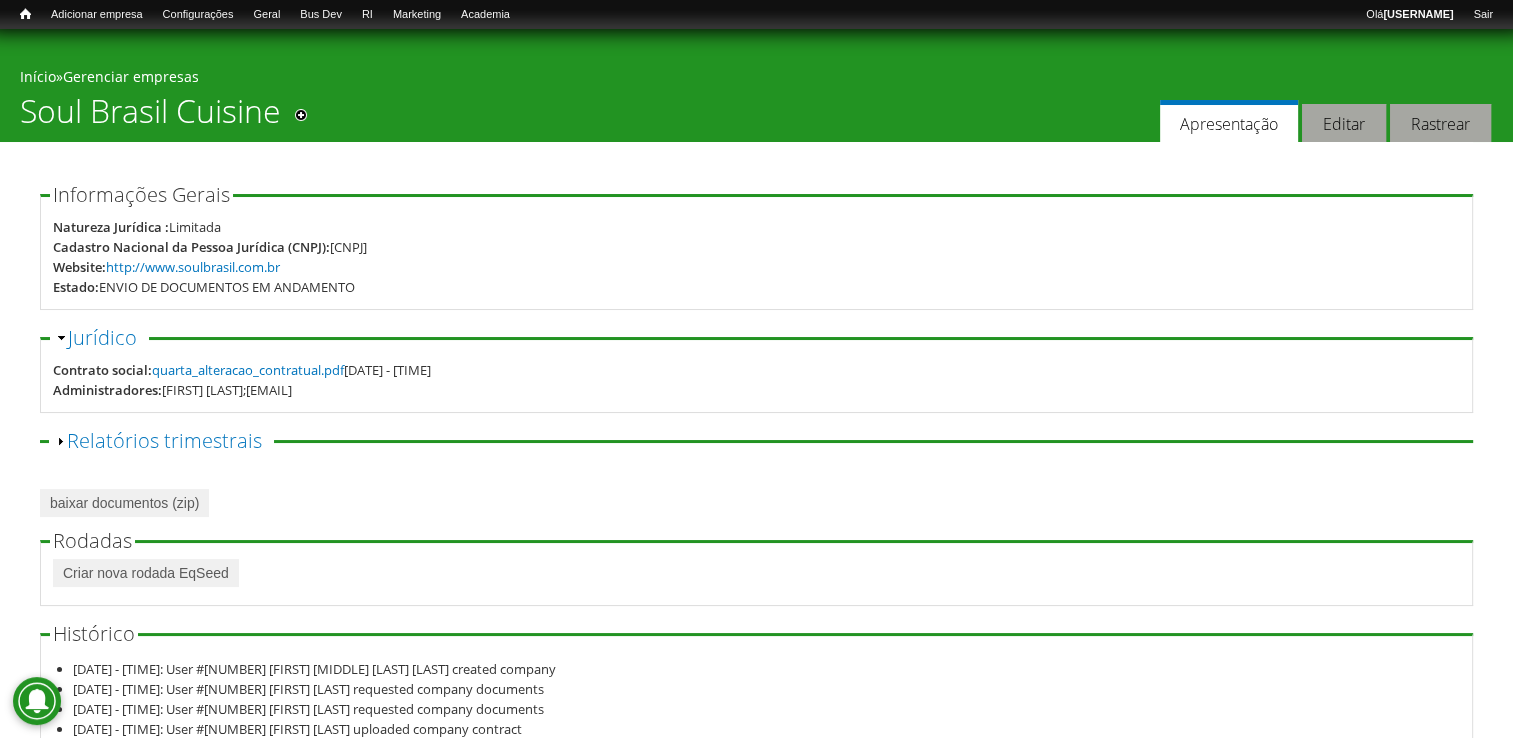 scroll, scrollTop: 98, scrollLeft: 0, axis: vertical 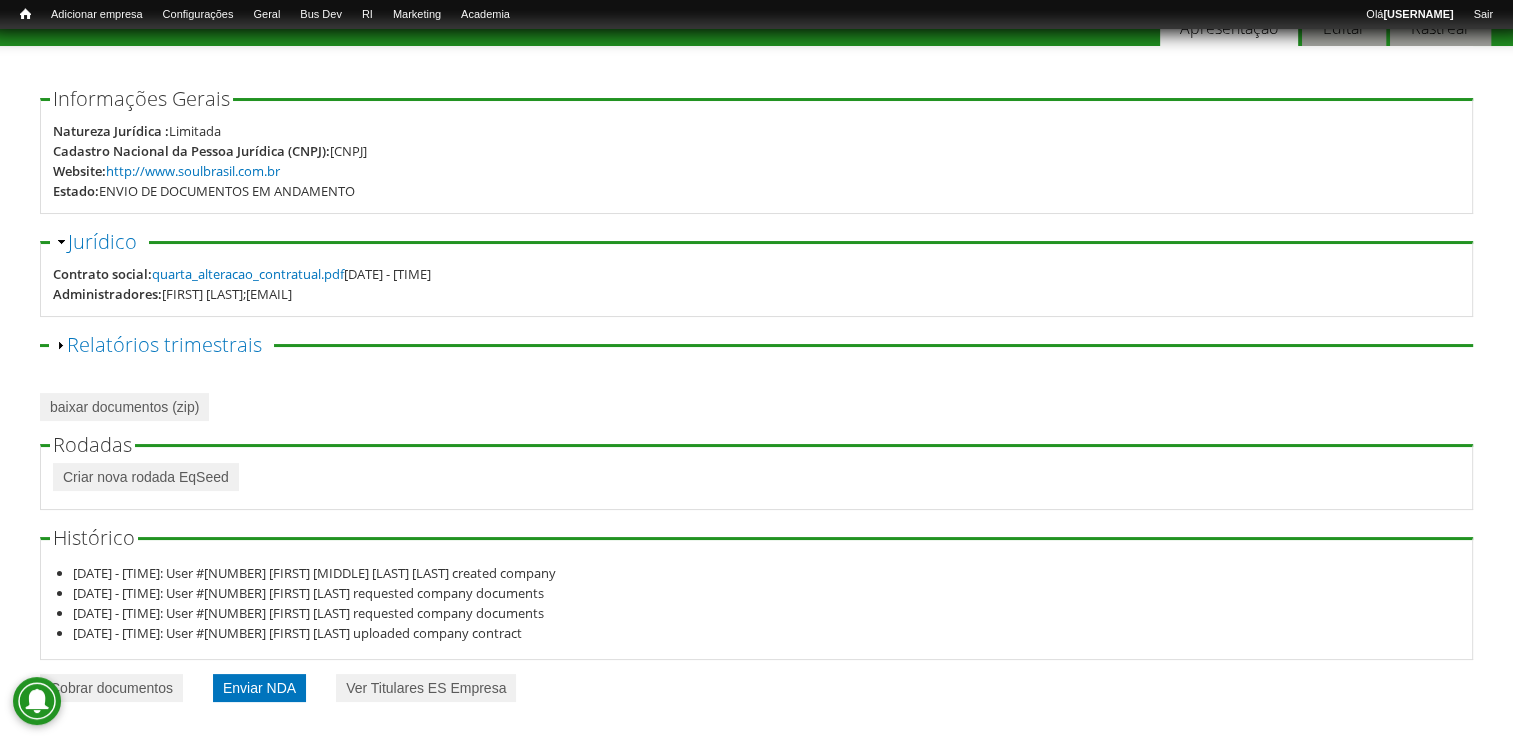 click on "Enviar NDA" at bounding box center (259, 688) 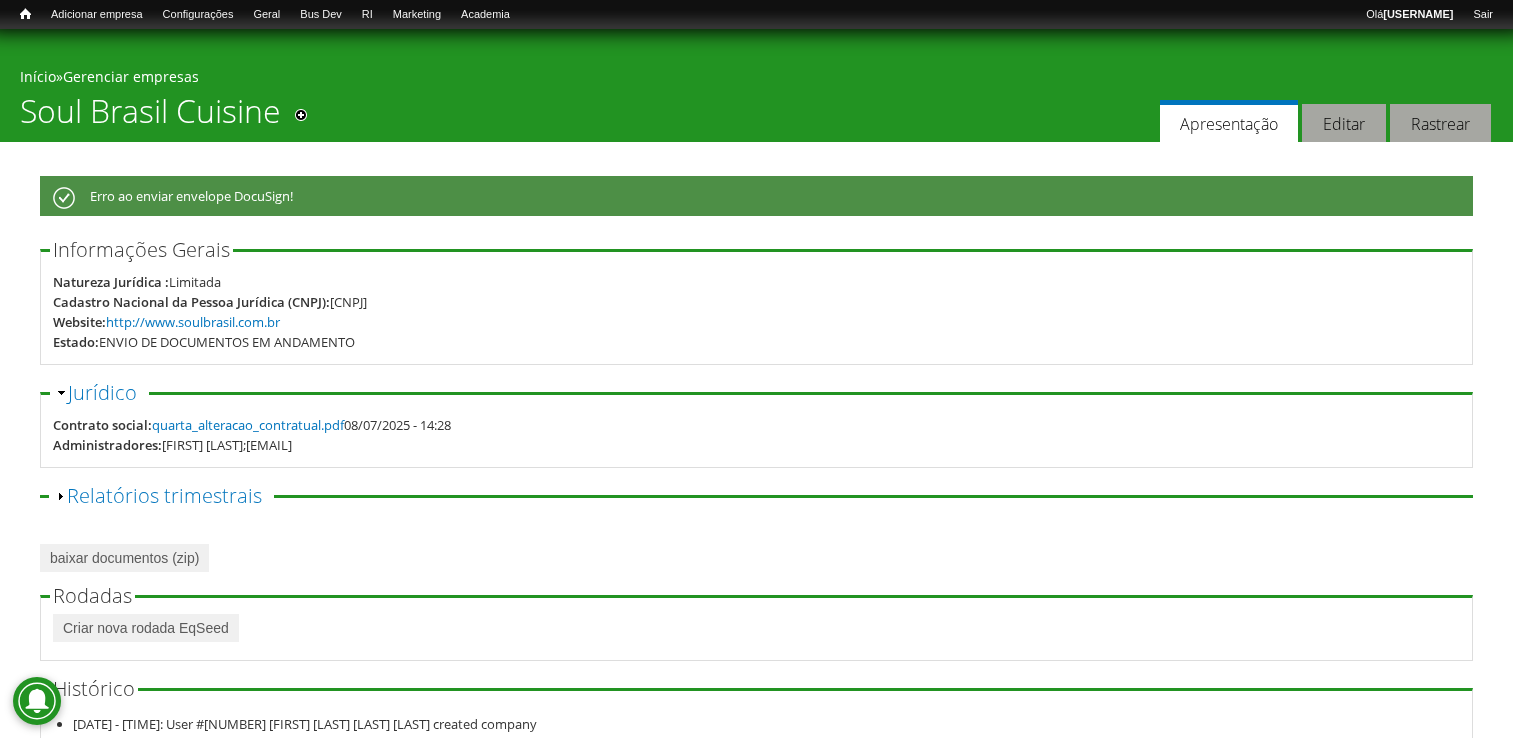 scroll, scrollTop: 0, scrollLeft: 0, axis: both 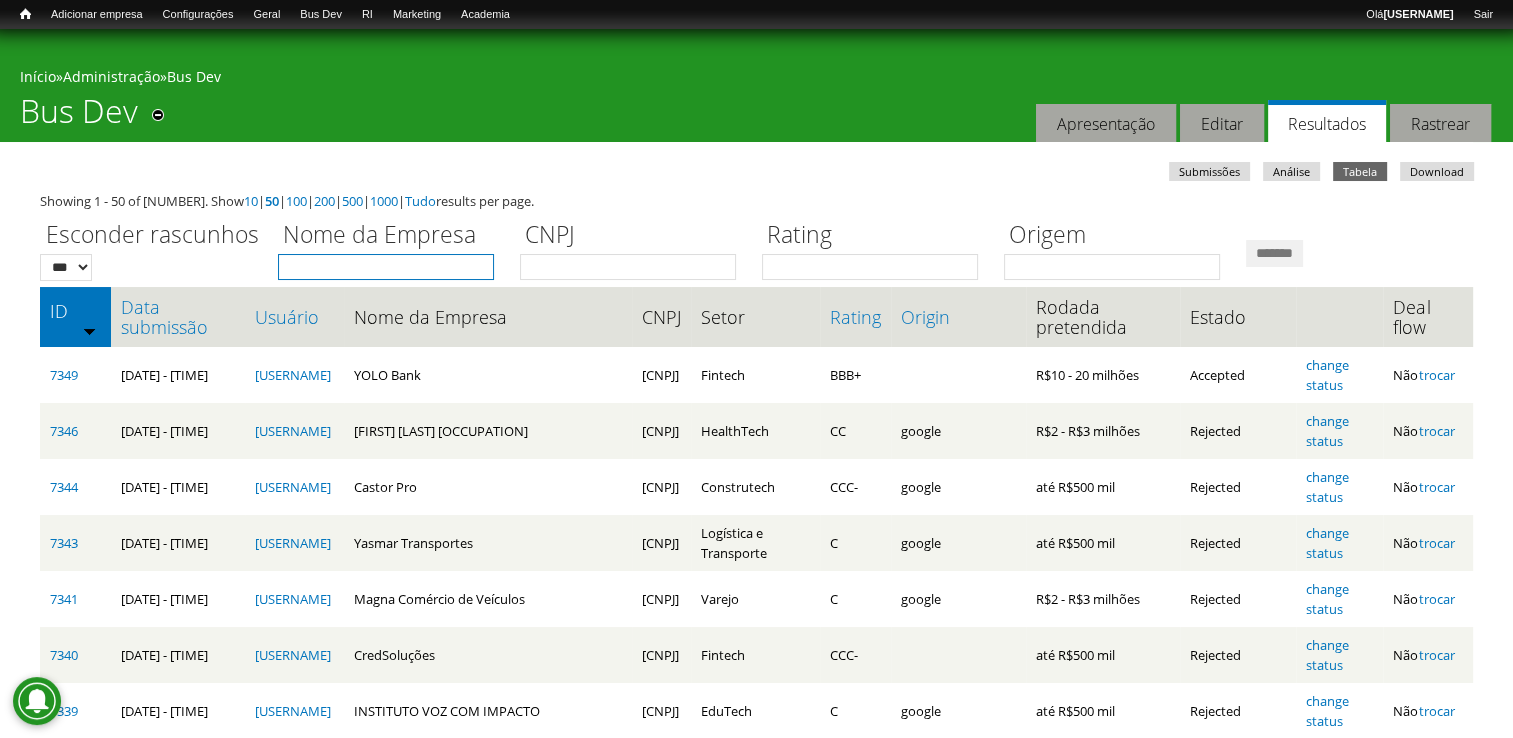 click on "Nome da Empresa" at bounding box center (386, 267) 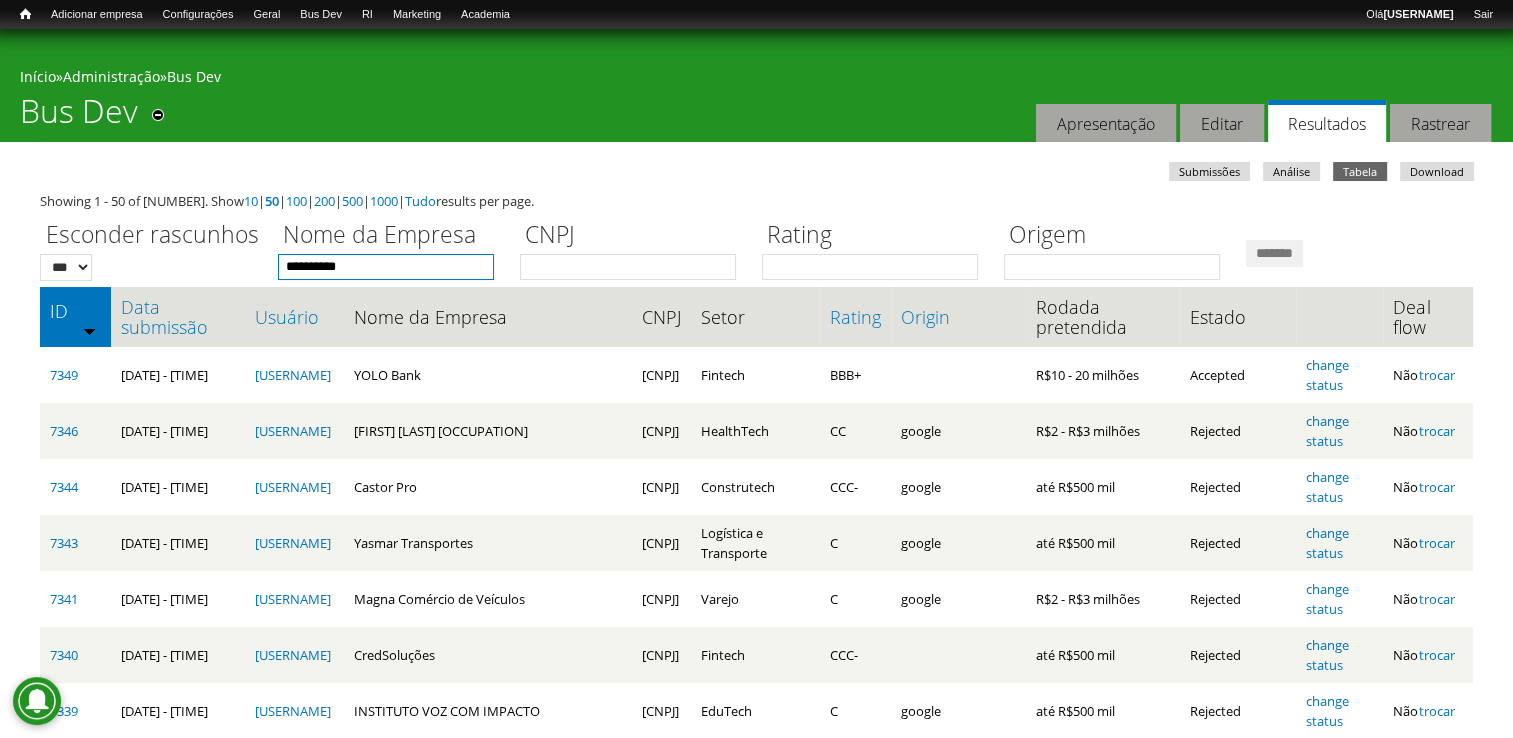 type on "*********" 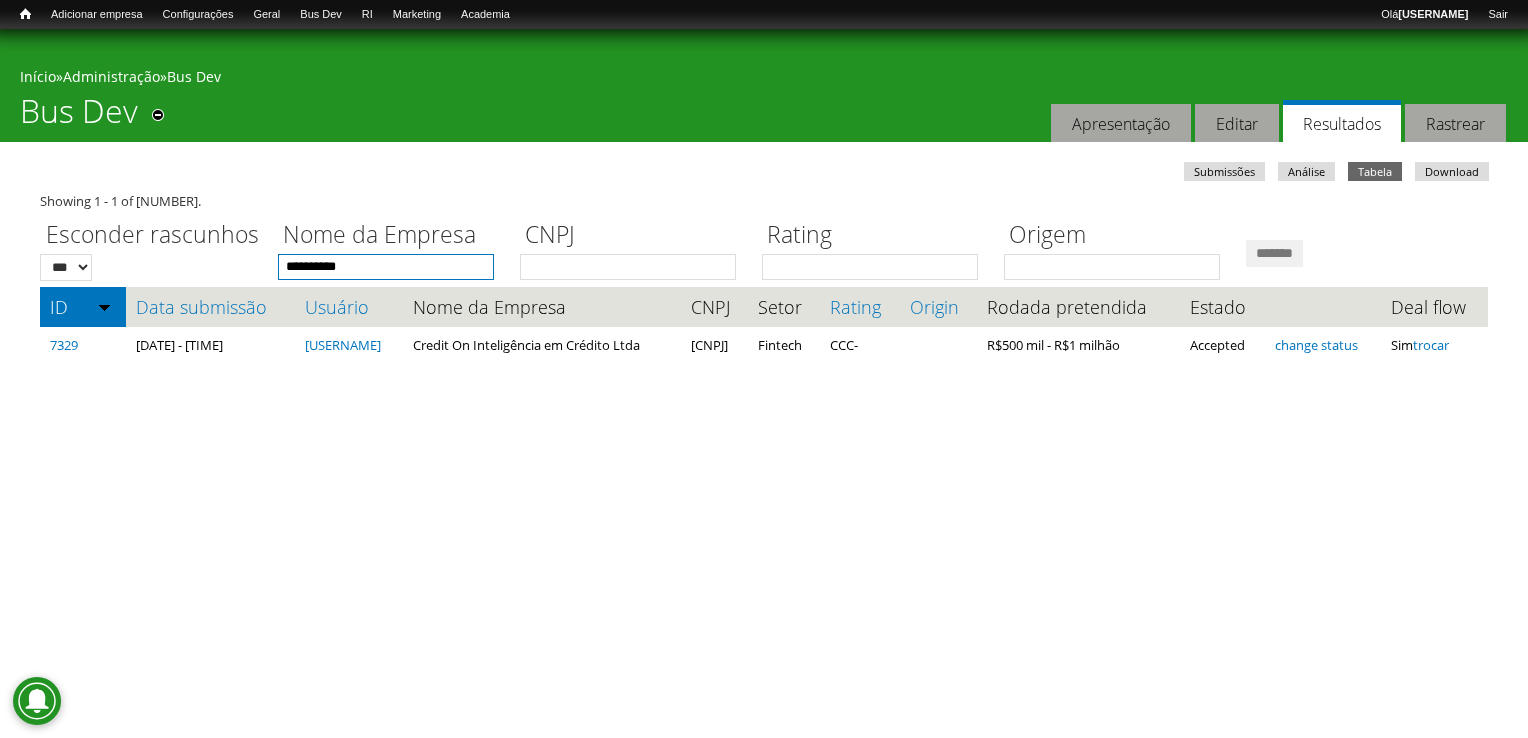 click on "*********" at bounding box center [386, 267] 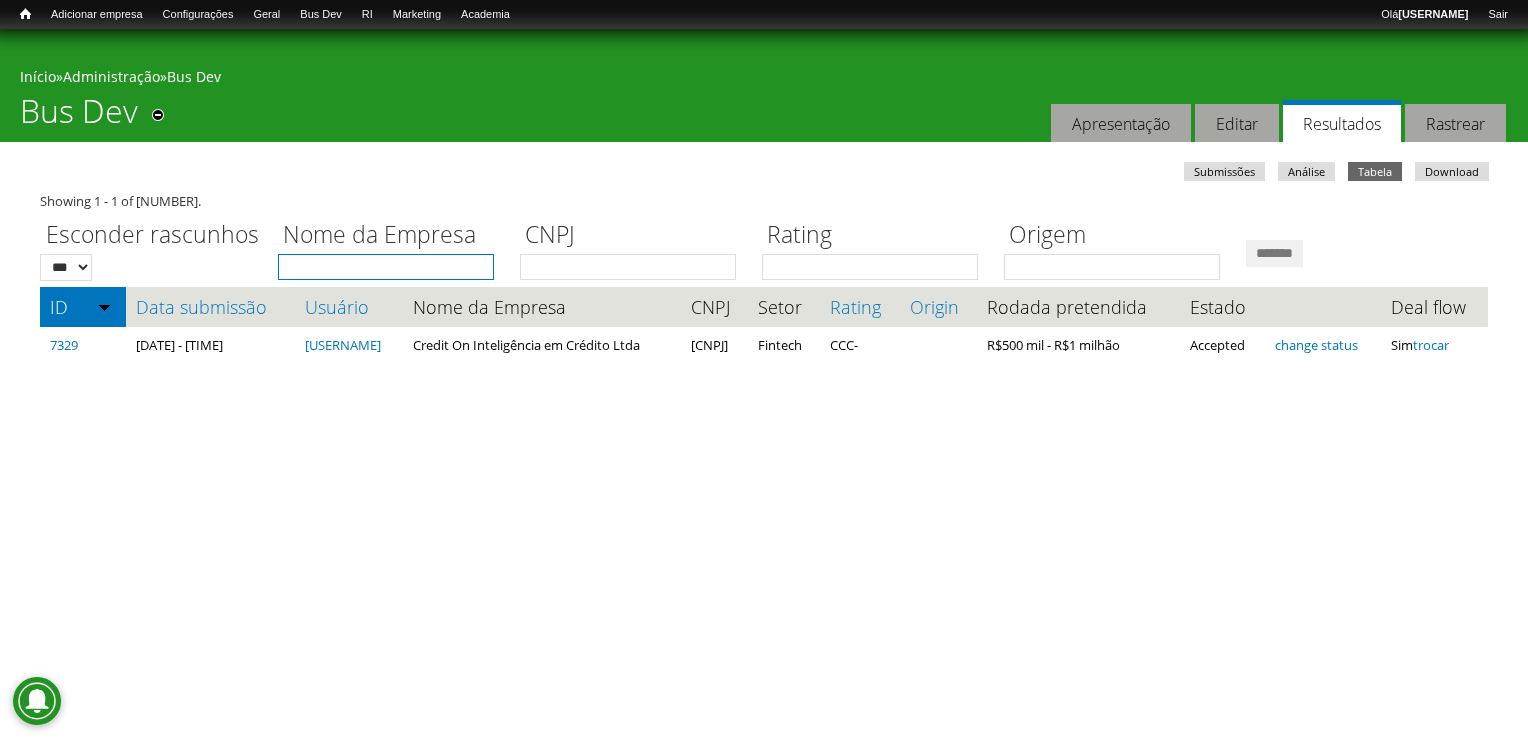 type 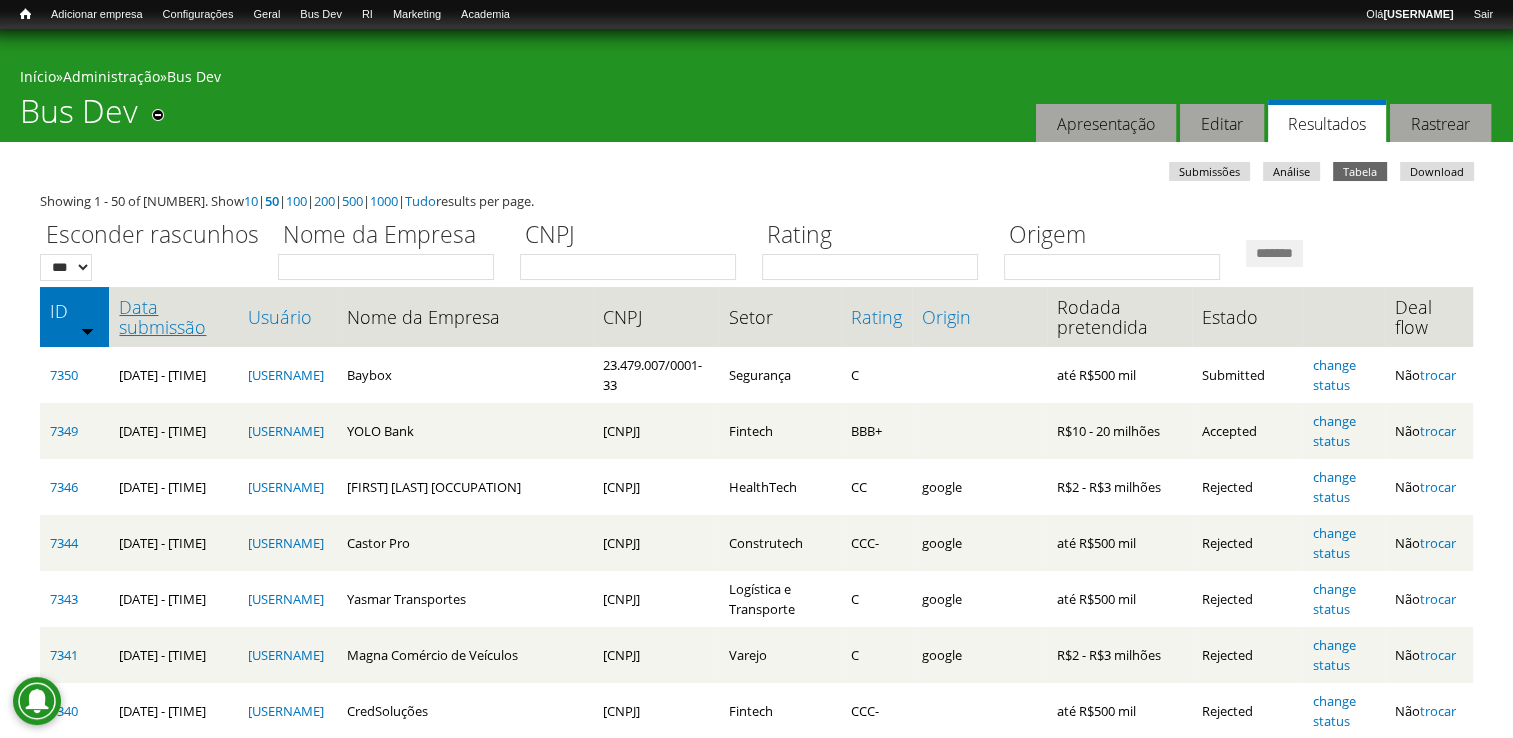 click on "Data submissão" at bounding box center [173, 317] 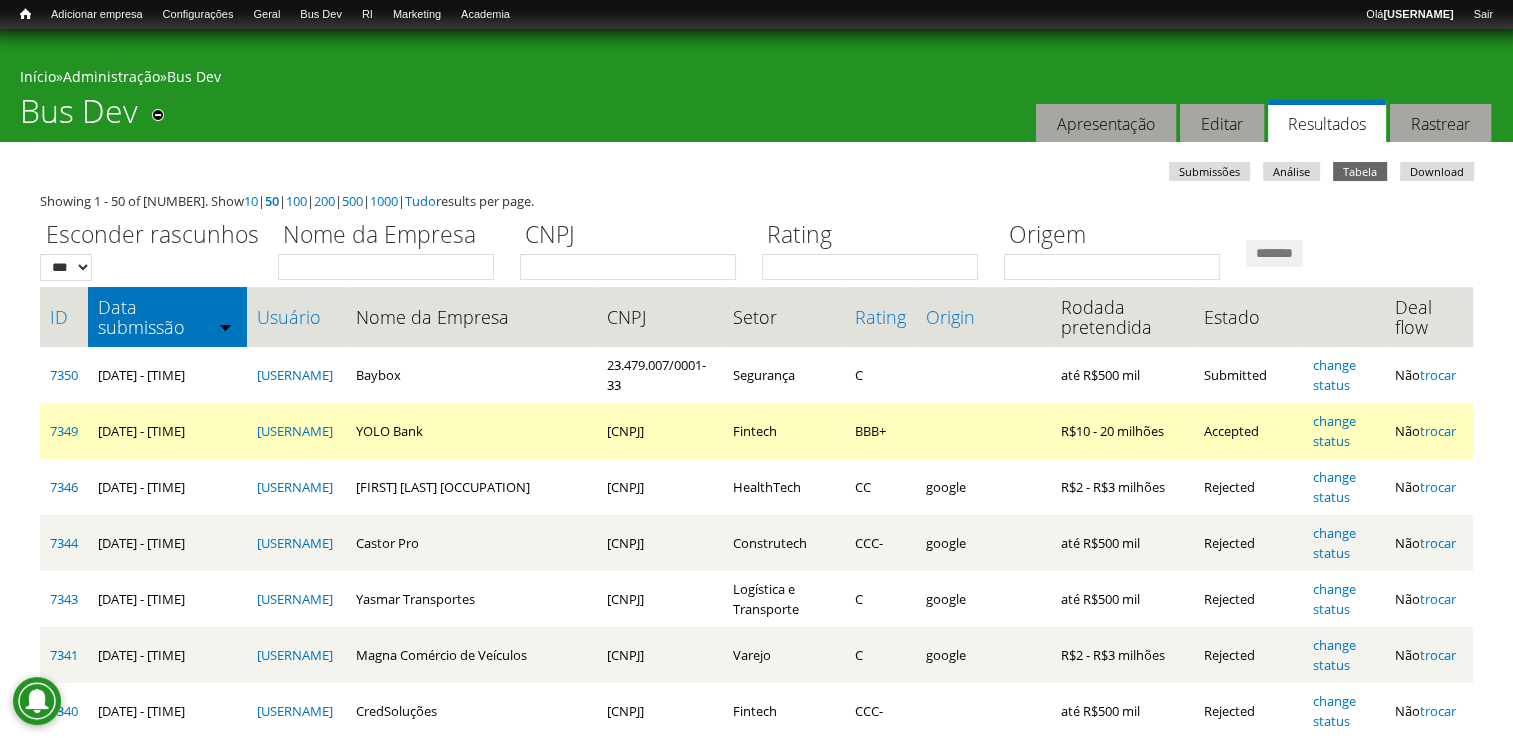 click on "7349" at bounding box center [64, 431] 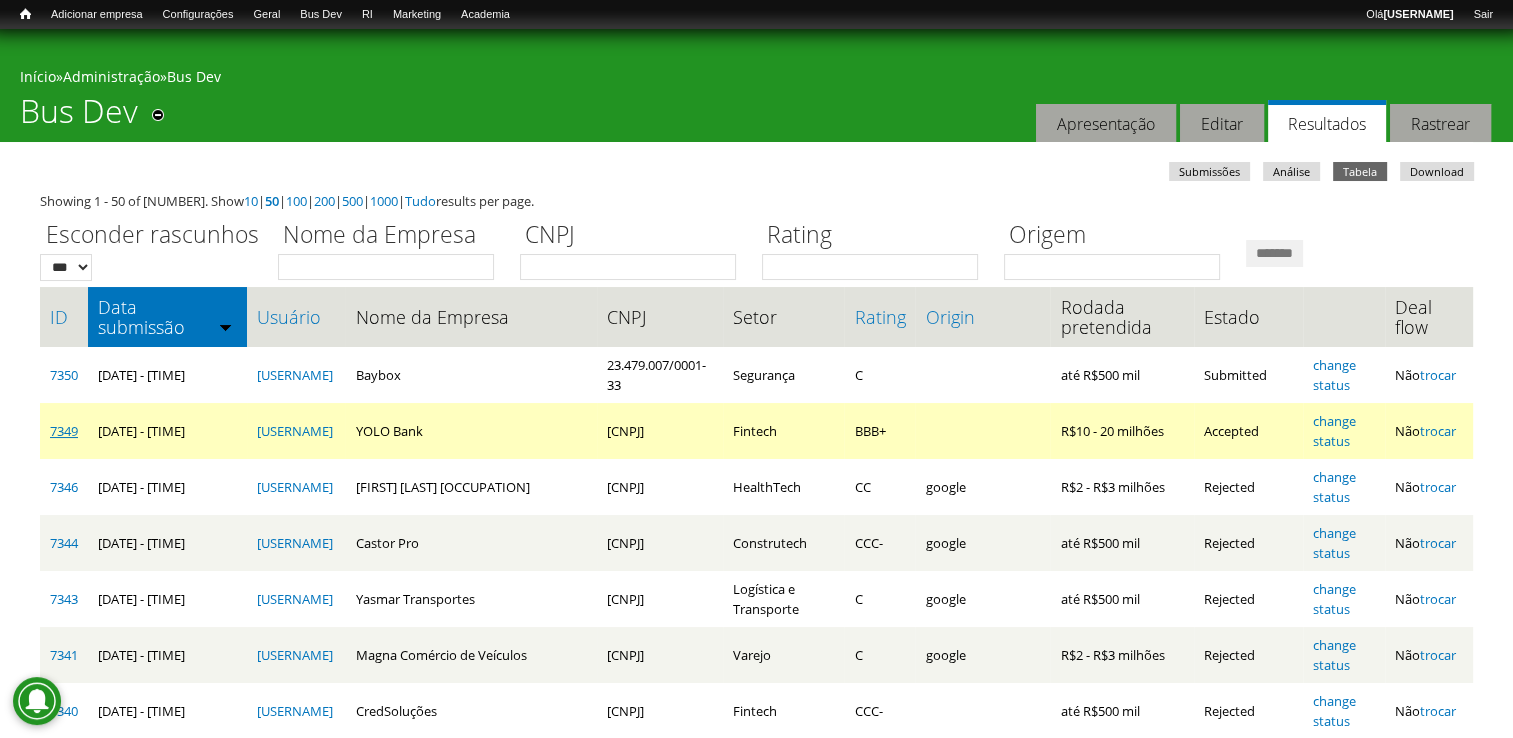 click on "7349" at bounding box center (64, 431) 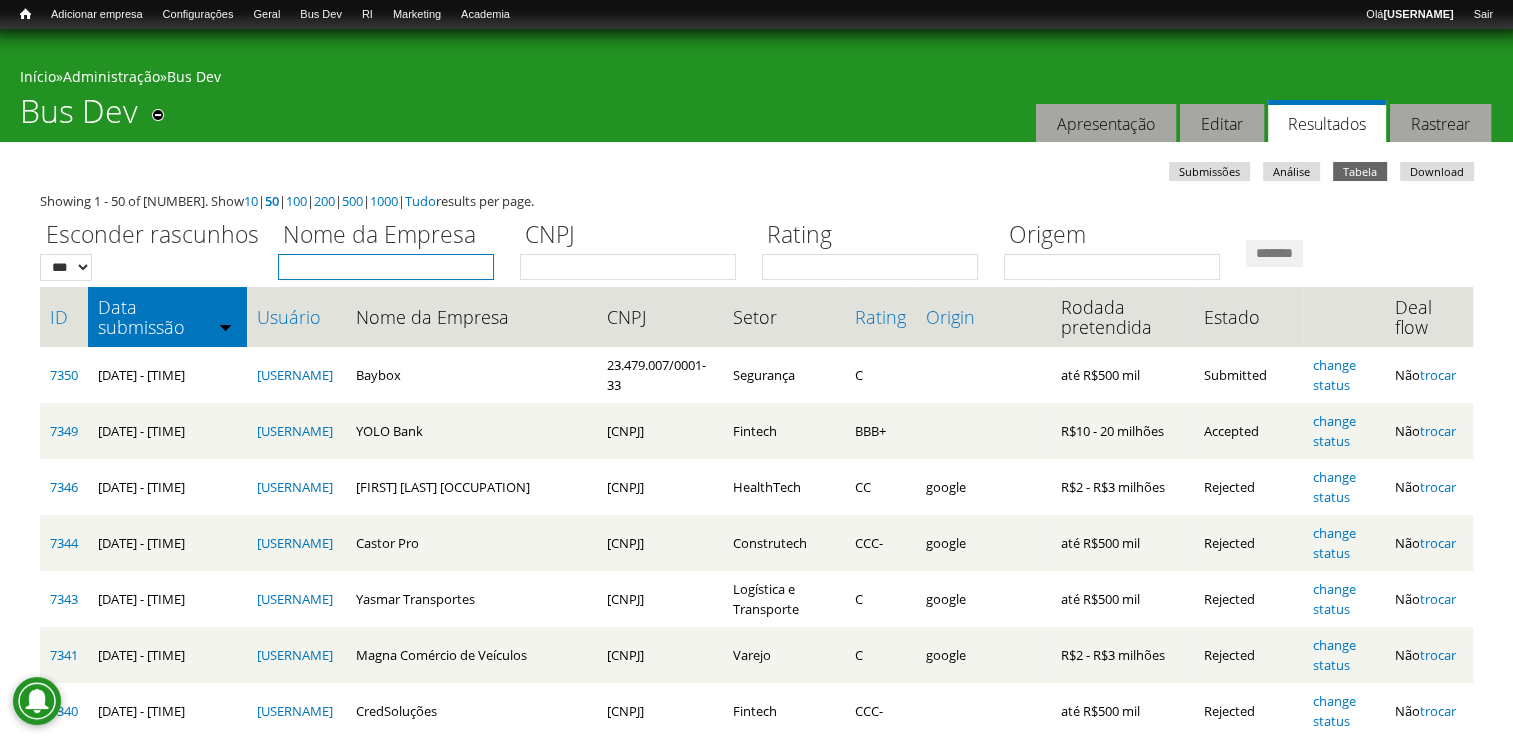 click on "Nome da Empresa" at bounding box center [386, 267] 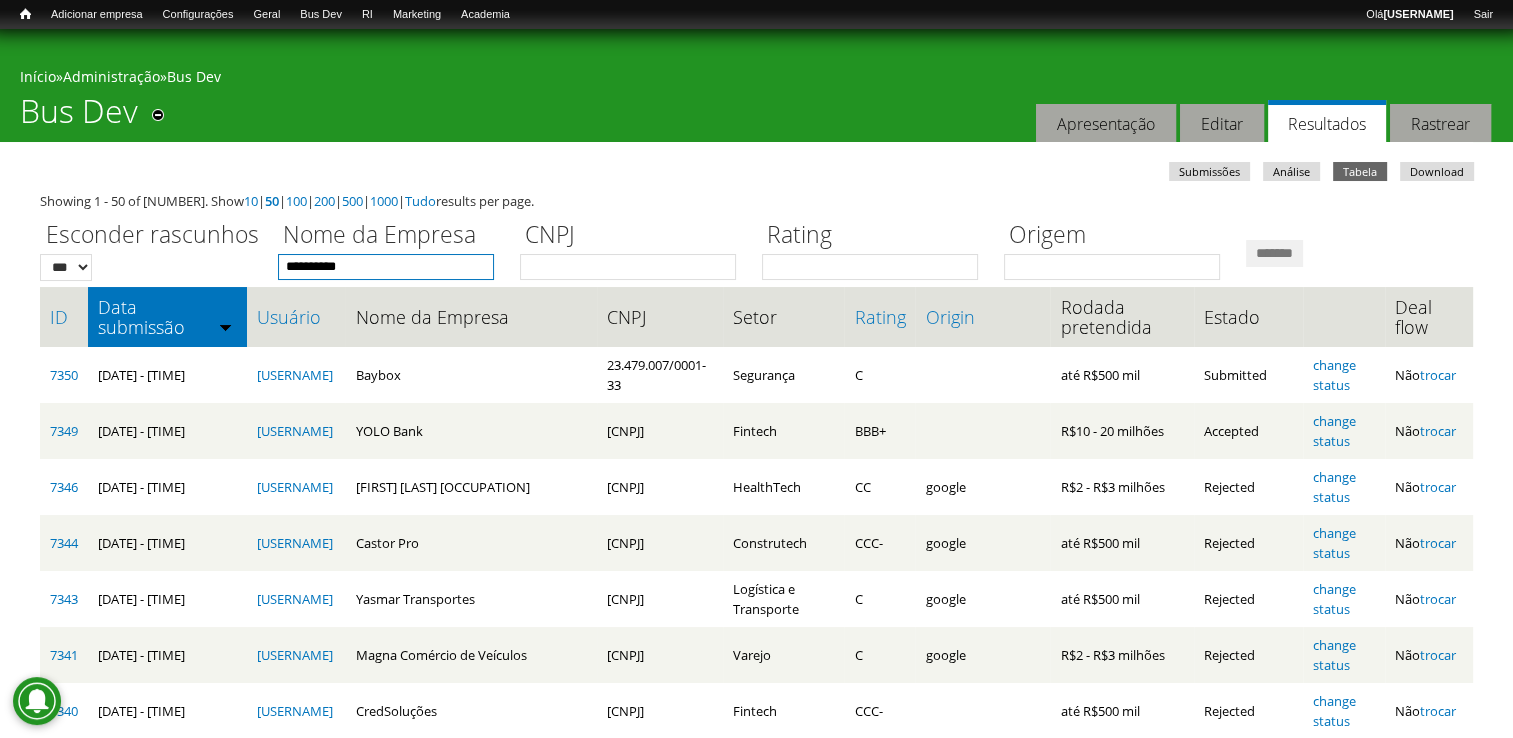 type on "*********" 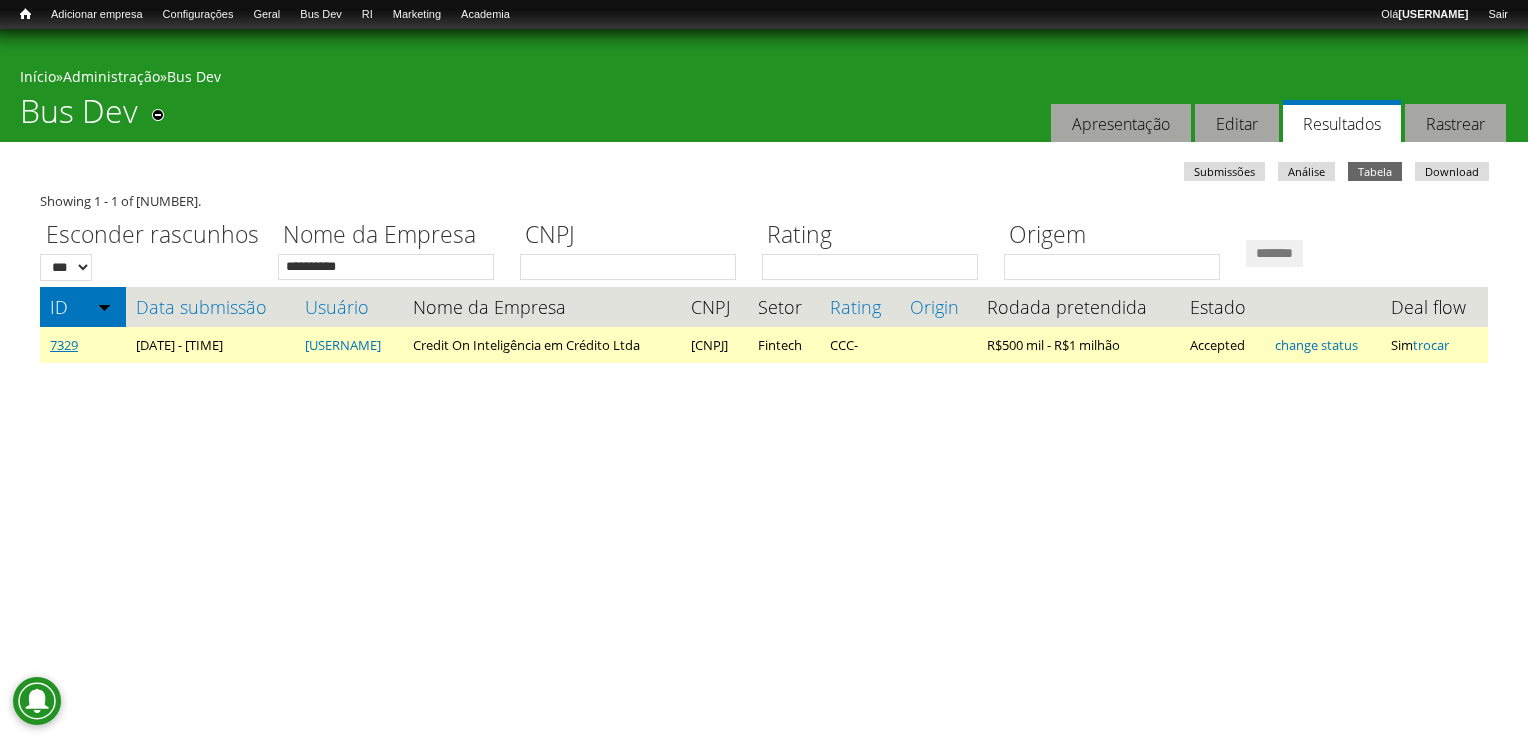 click on "7329" at bounding box center (64, 345) 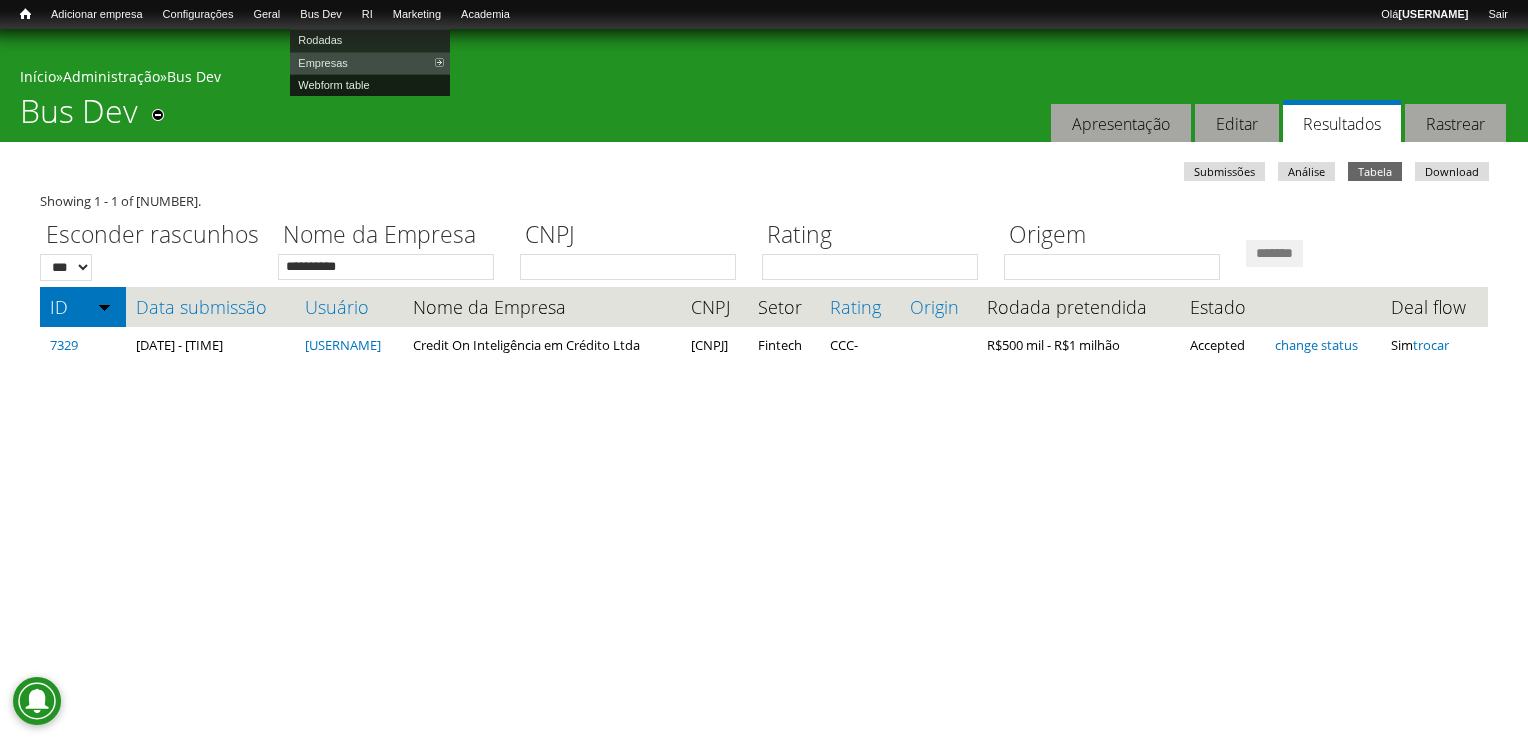 click on "Webform table" at bounding box center [370, 85] 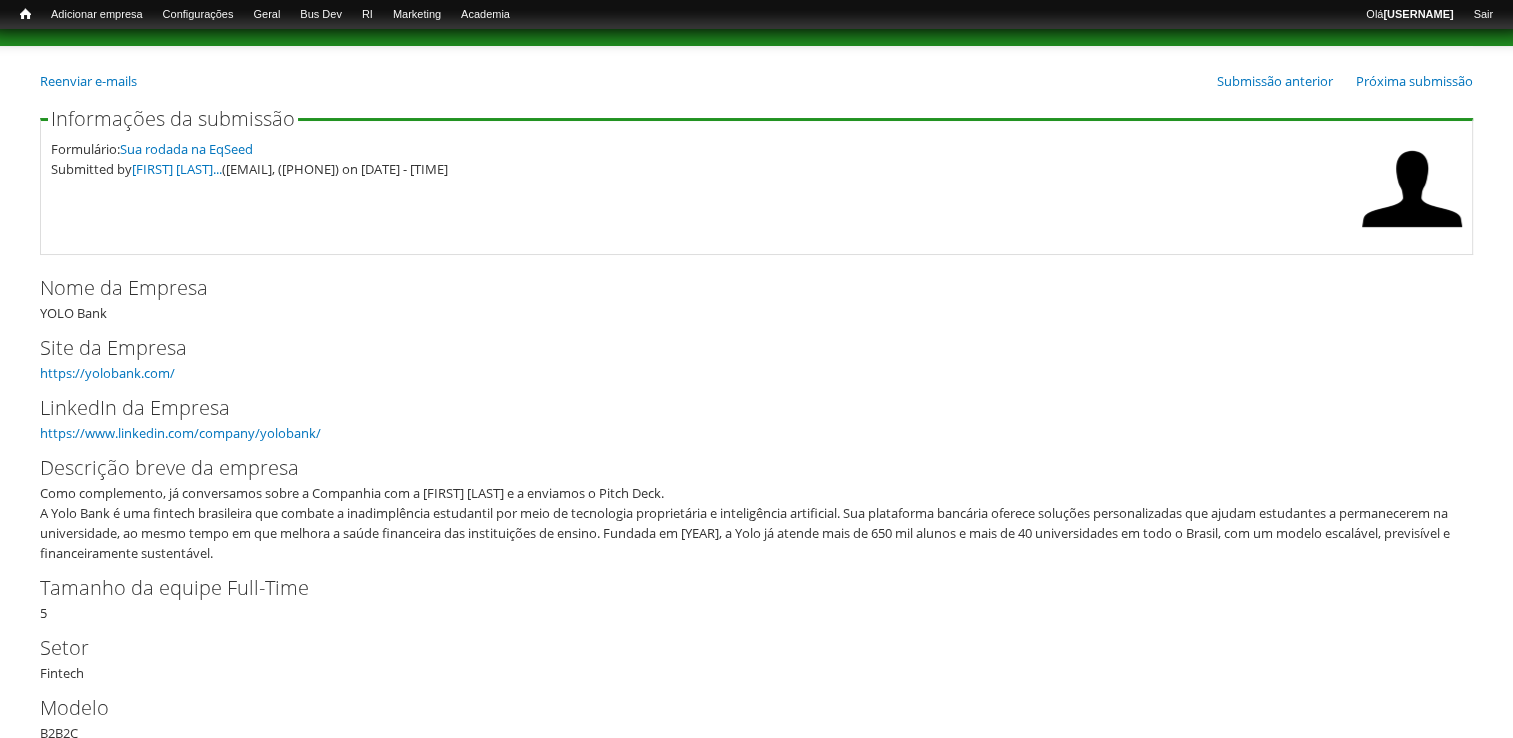 scroll, scrollTop: 100, scrollLeft: 0, axis: vertical 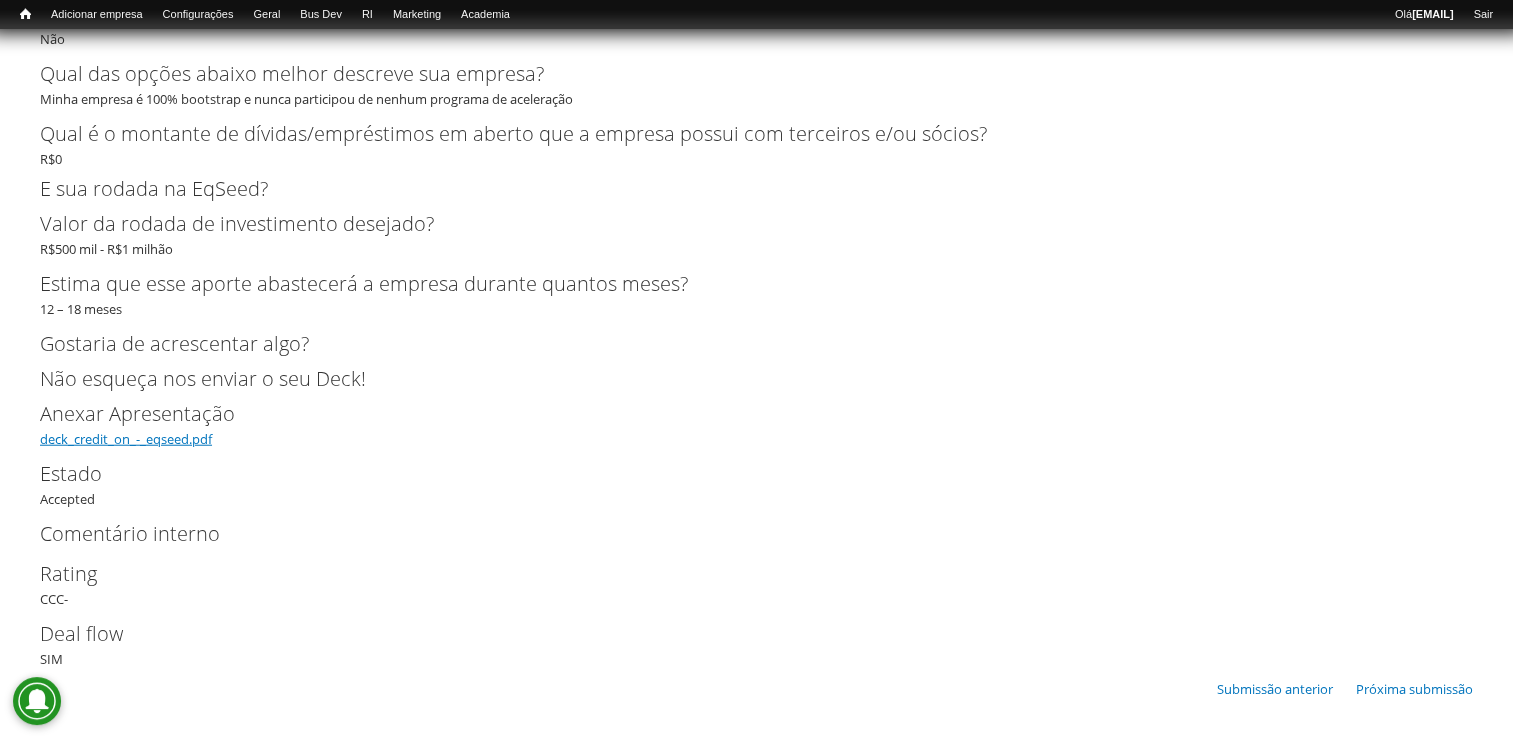 click on "deck_credit_on_-_eqseed.pdf" at bounding box center (126, 439) 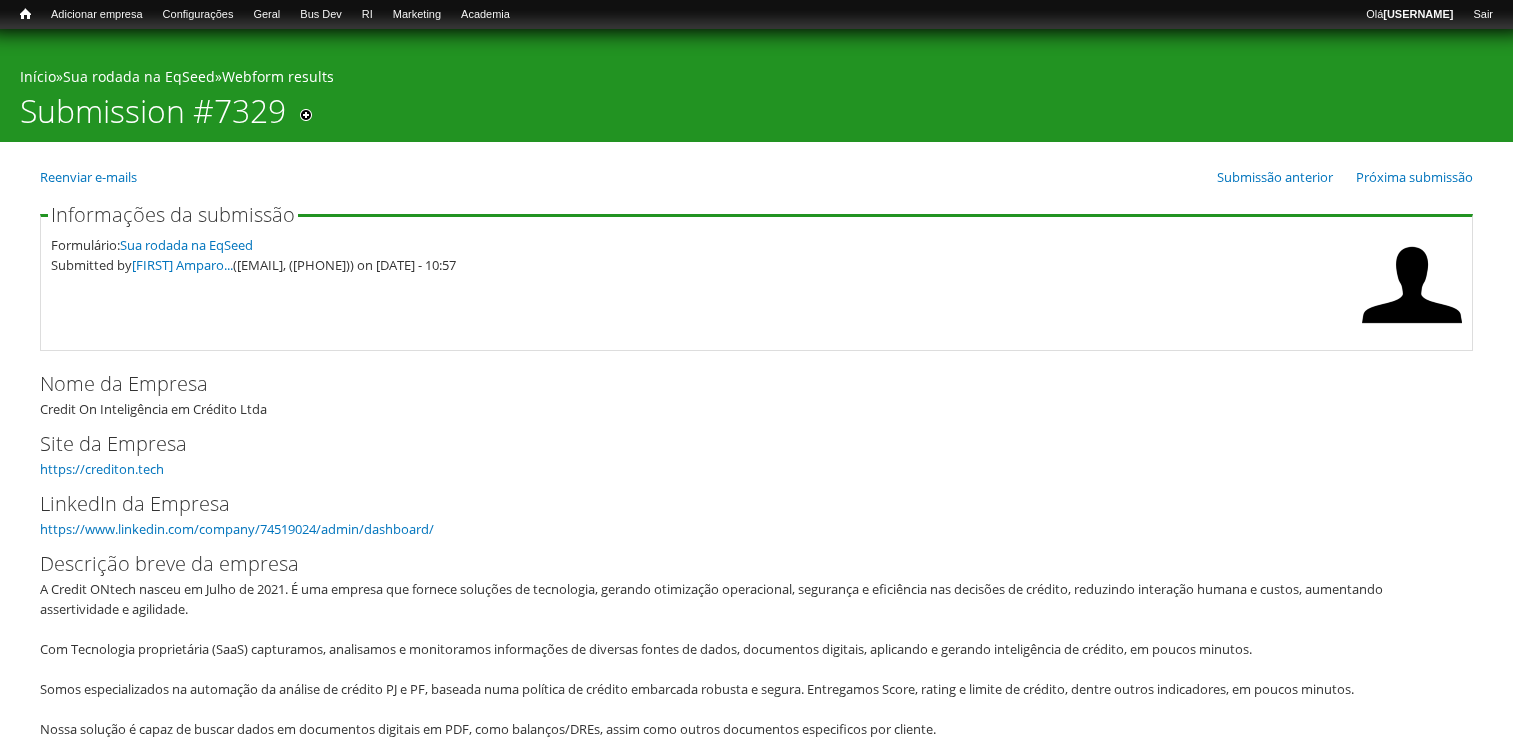 scroll, scrollTop: 0, scrollLeft: 0, axis: both 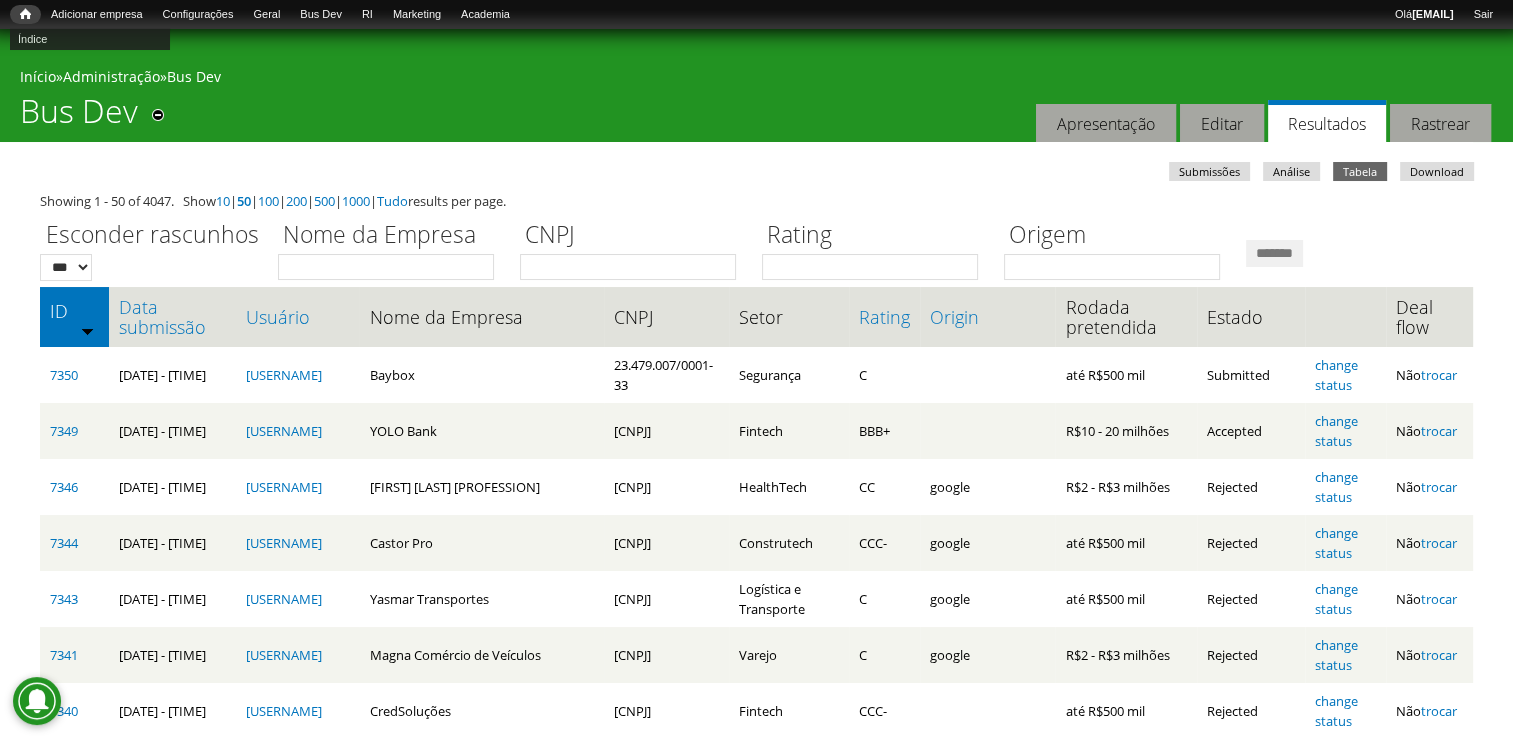 click on "Início" at bounding box center [25, 14] 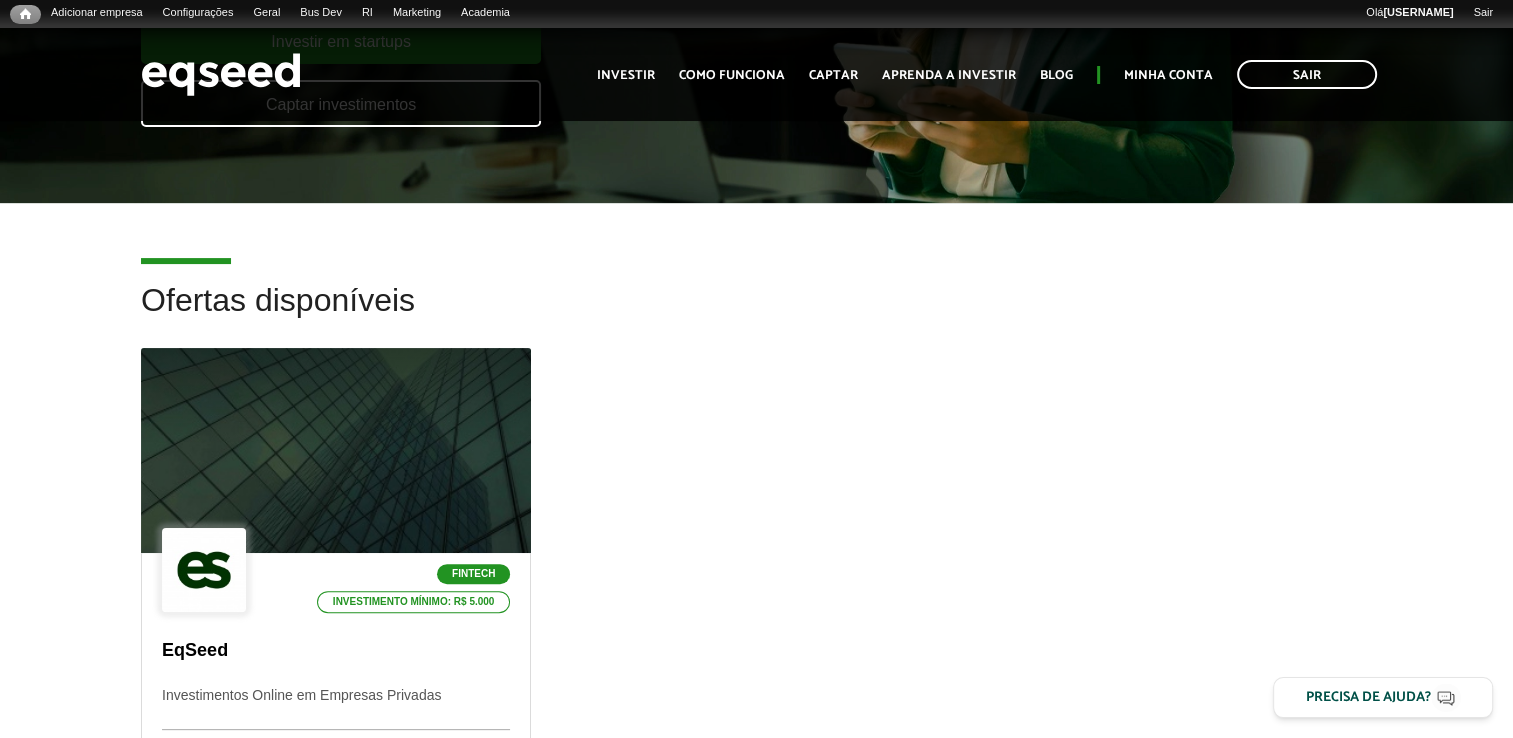 scroll, scrollTop: 400, scrollLeft: 0, axis: vertical 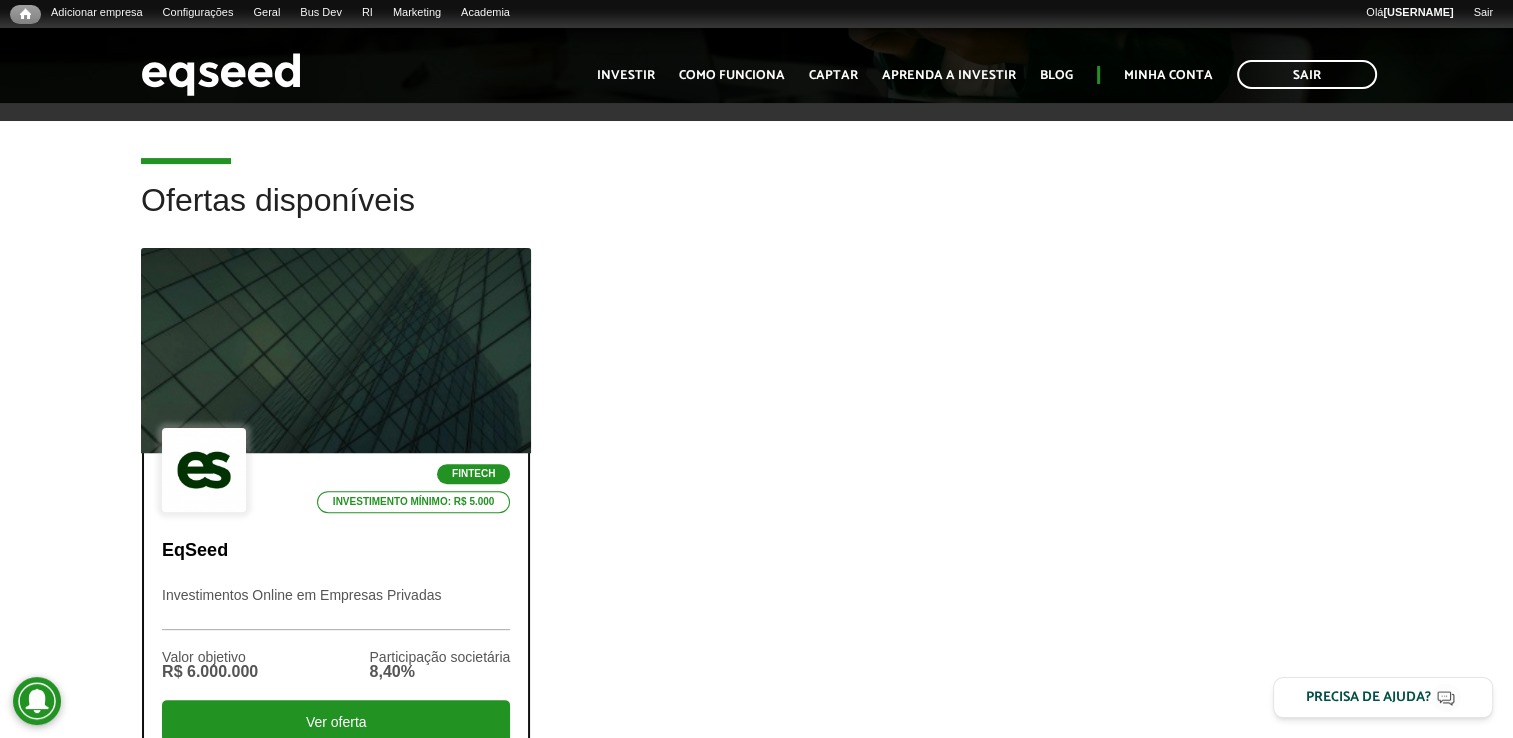 click at bounding box center (336, 351) 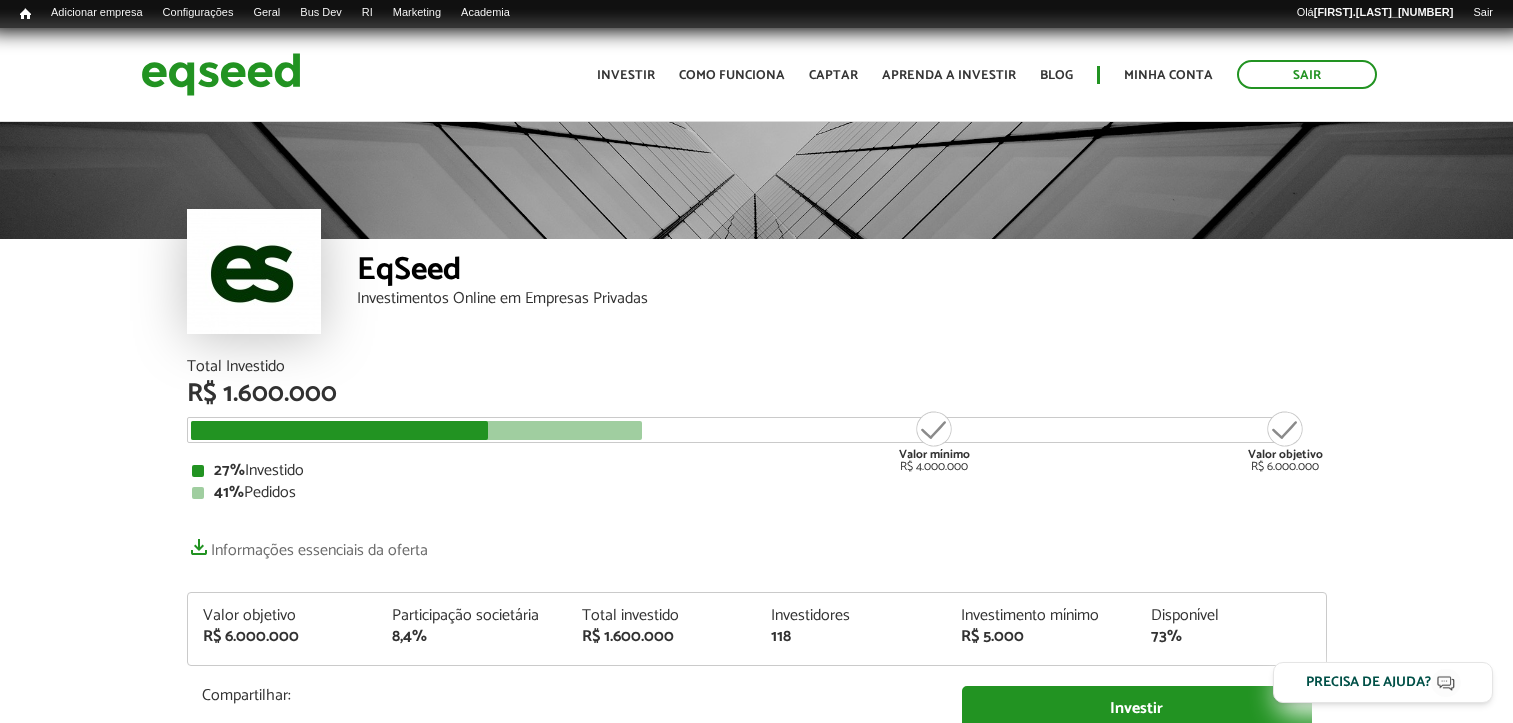 scroll, scrollTop: 0, scrollLeft: 0, axis: both 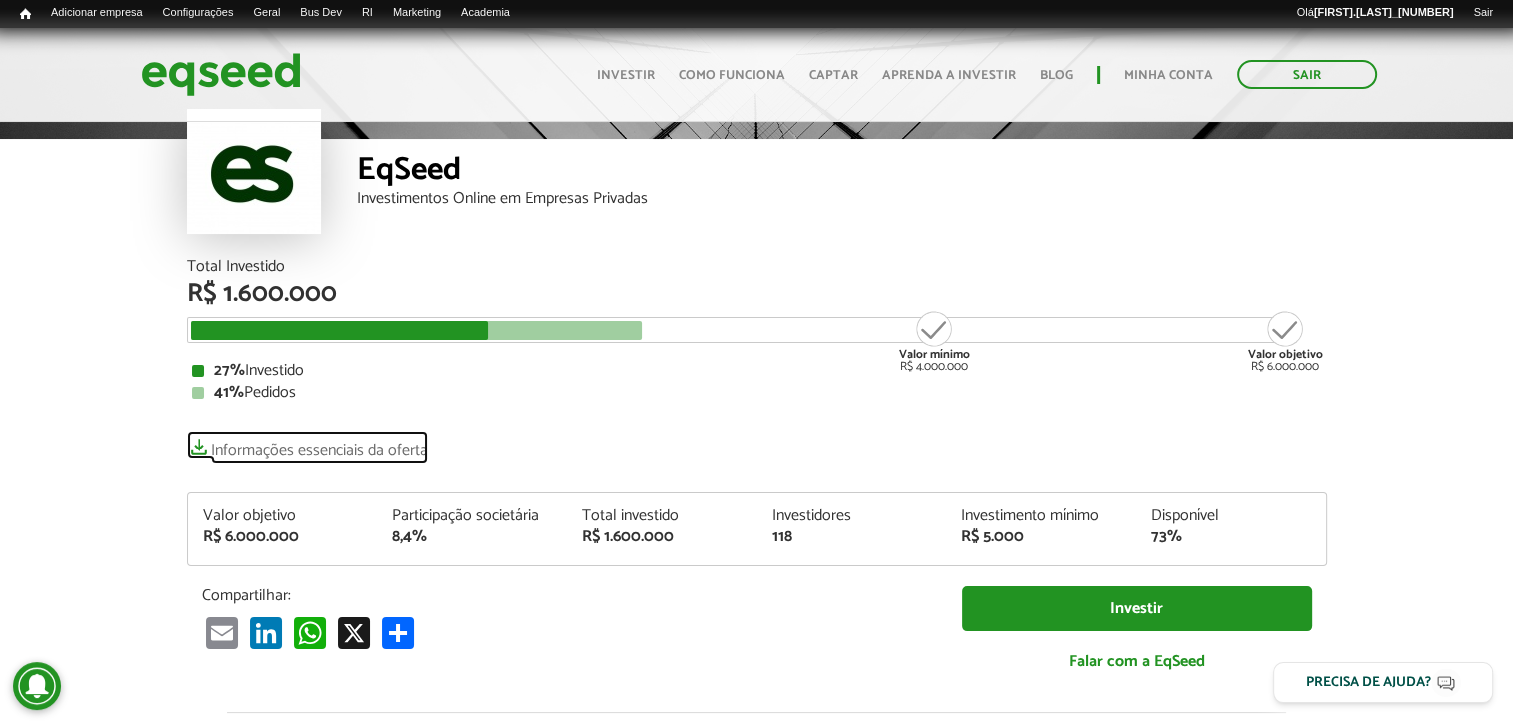click on "Informações essenciais da oferta" at bounding box center (307, 445) 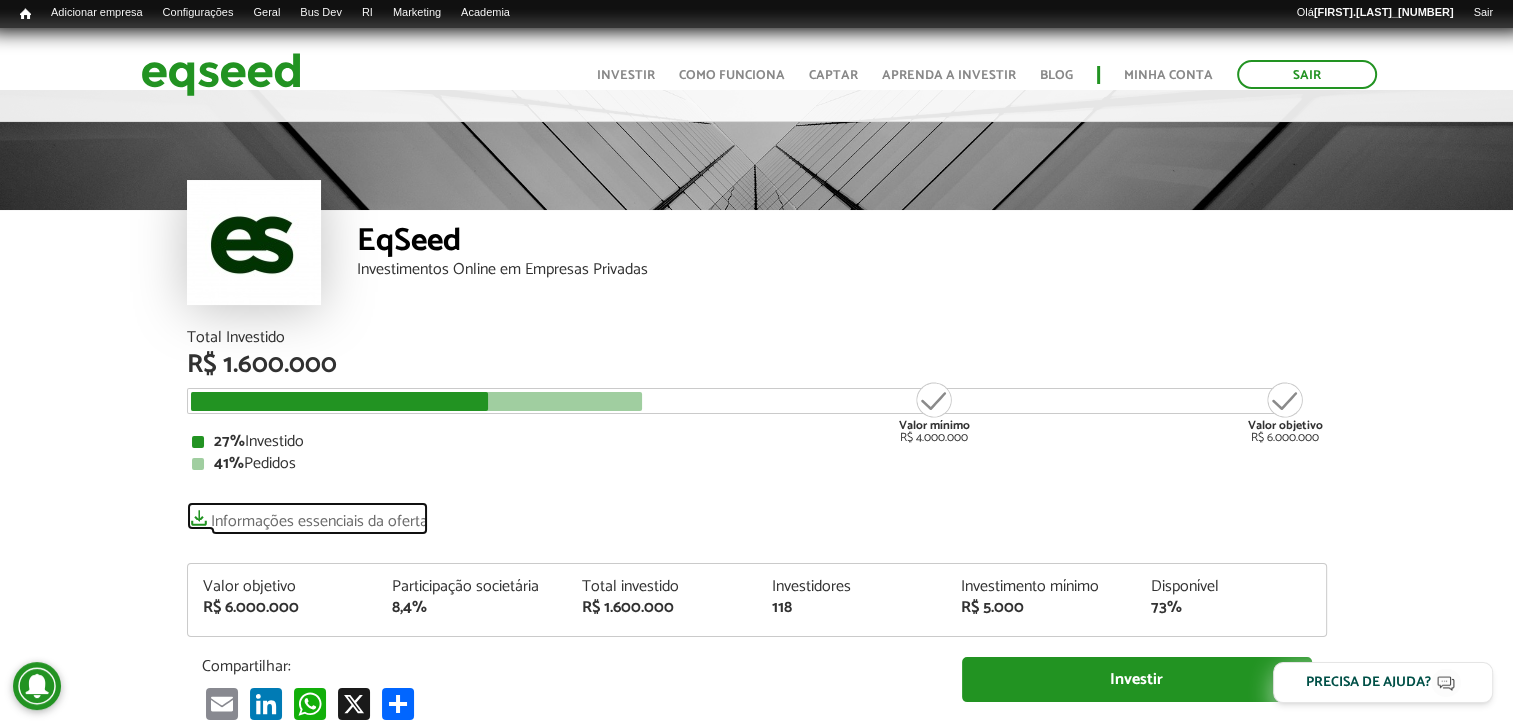 scroll, scrollTop: 0, scrollLeft: 0, axis: both 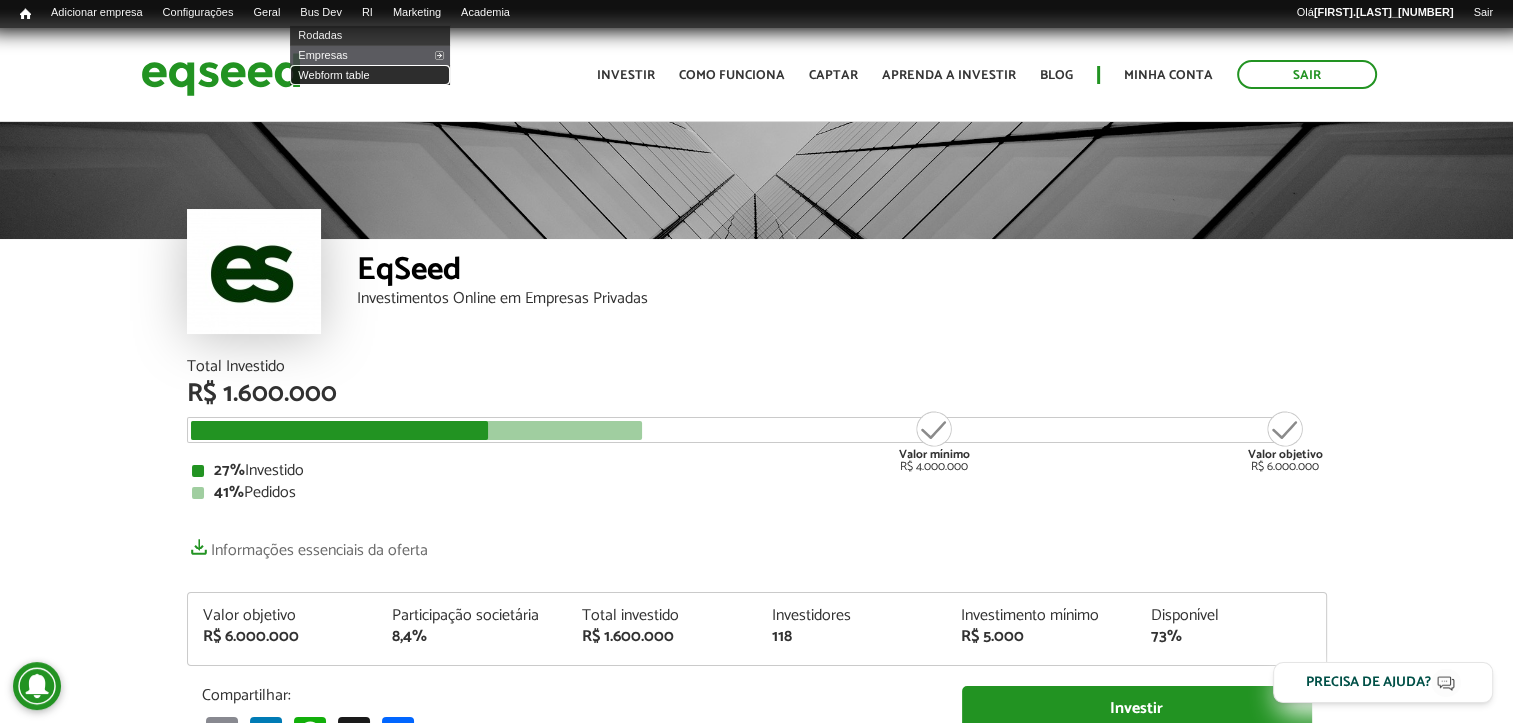 click on "Webform table" at bounding box center [370, 75] 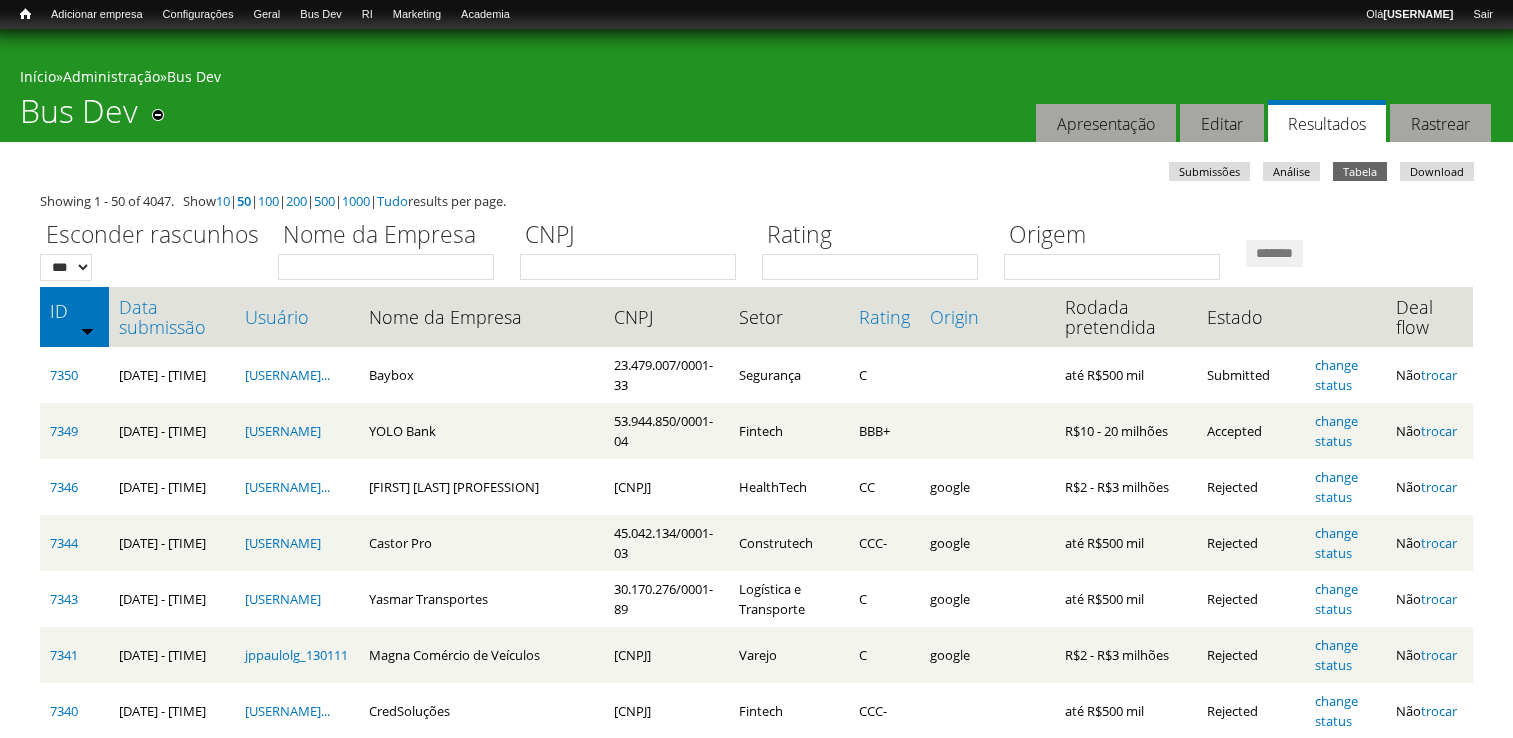 scroll, scrollTop: 0, scrollLeft: 0, axis: both 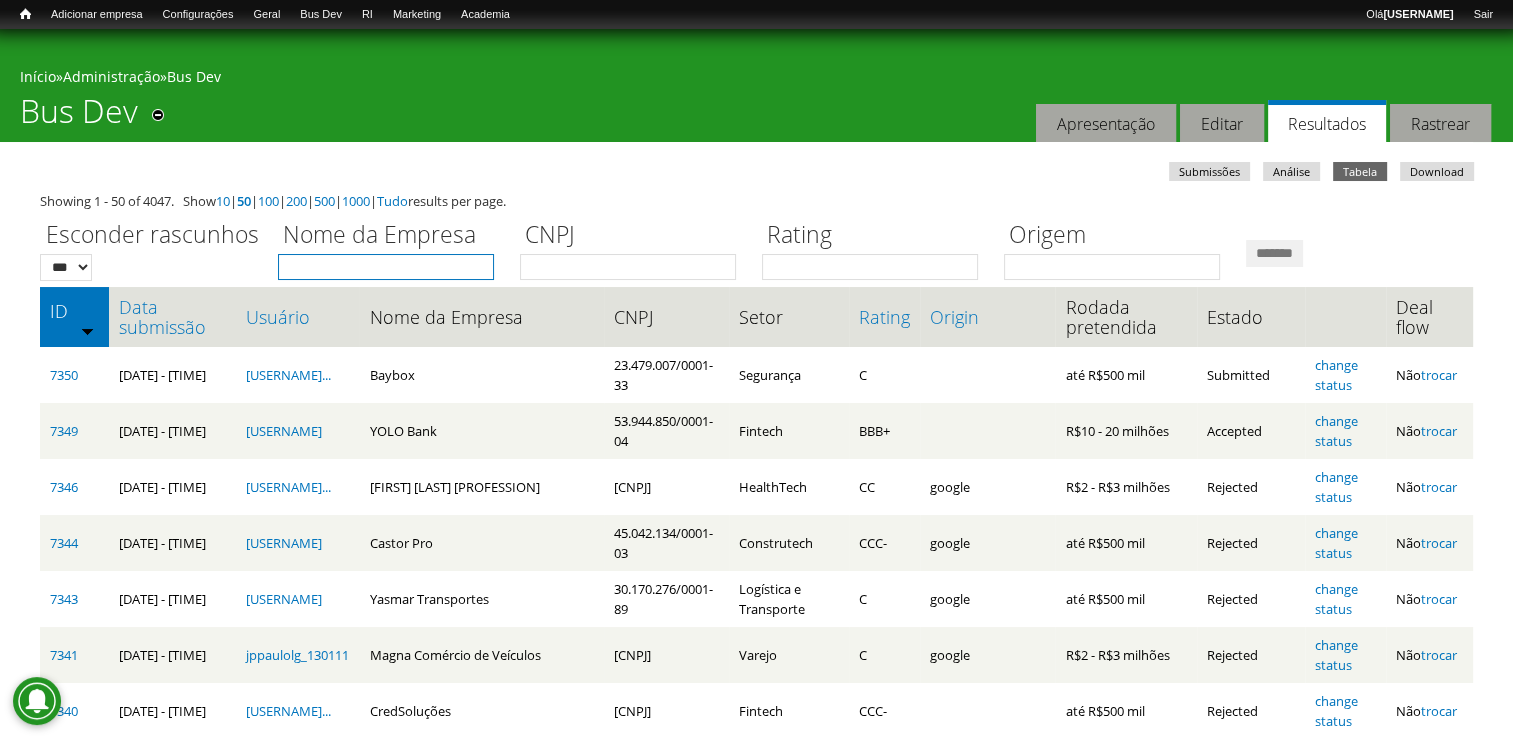 click on "Nome da Empresa" at bounding box center (386, 267) 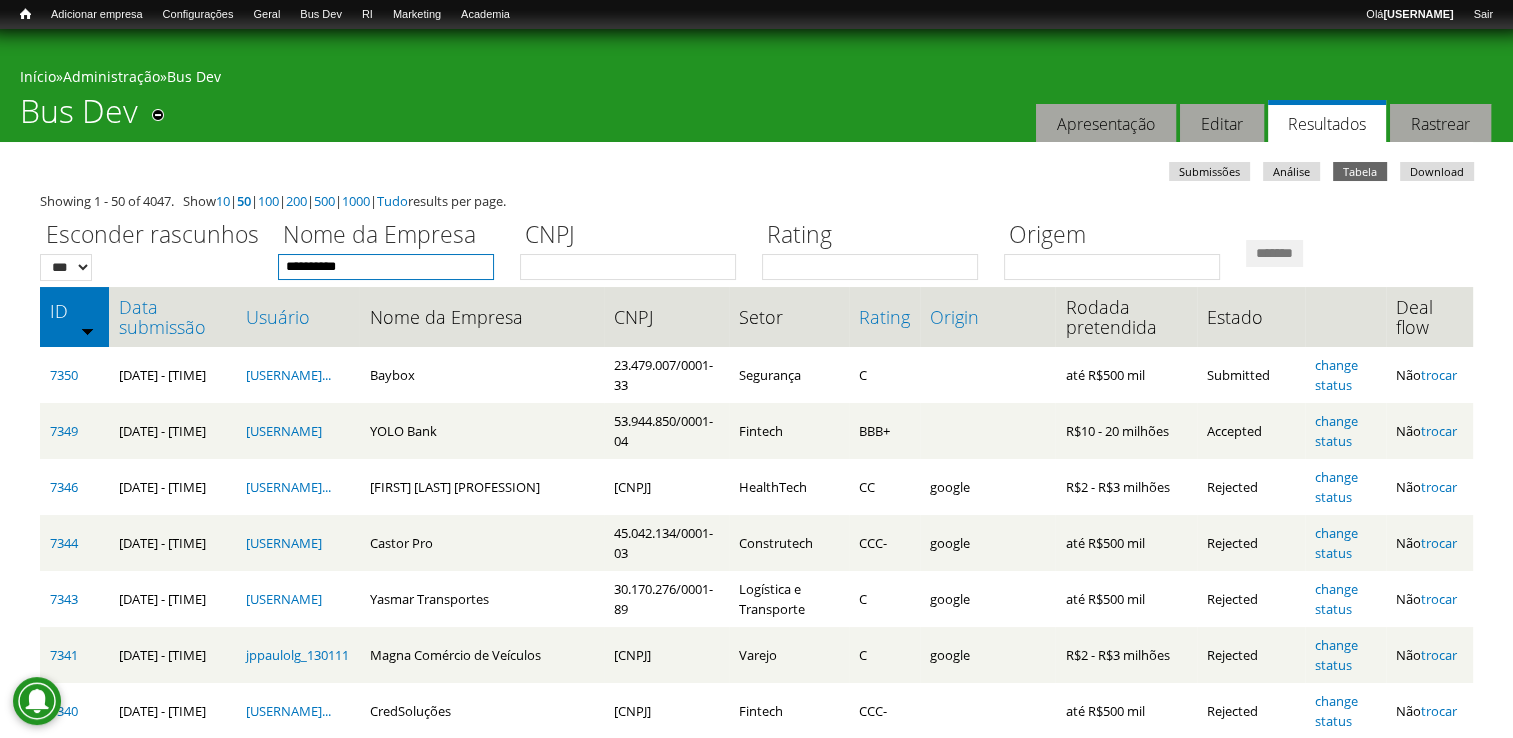 type on "*********" 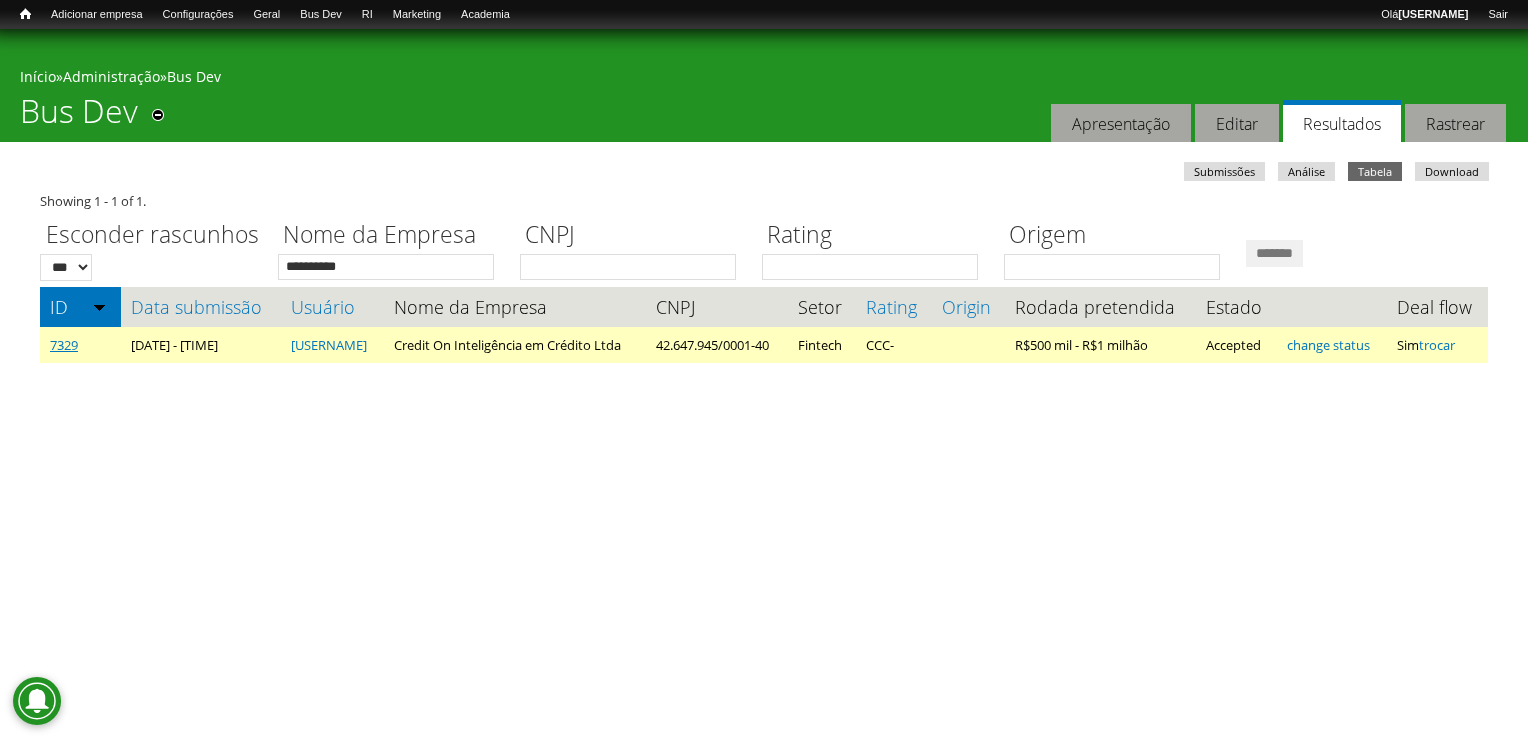 click on "7329" at bounding box center (64, 345) 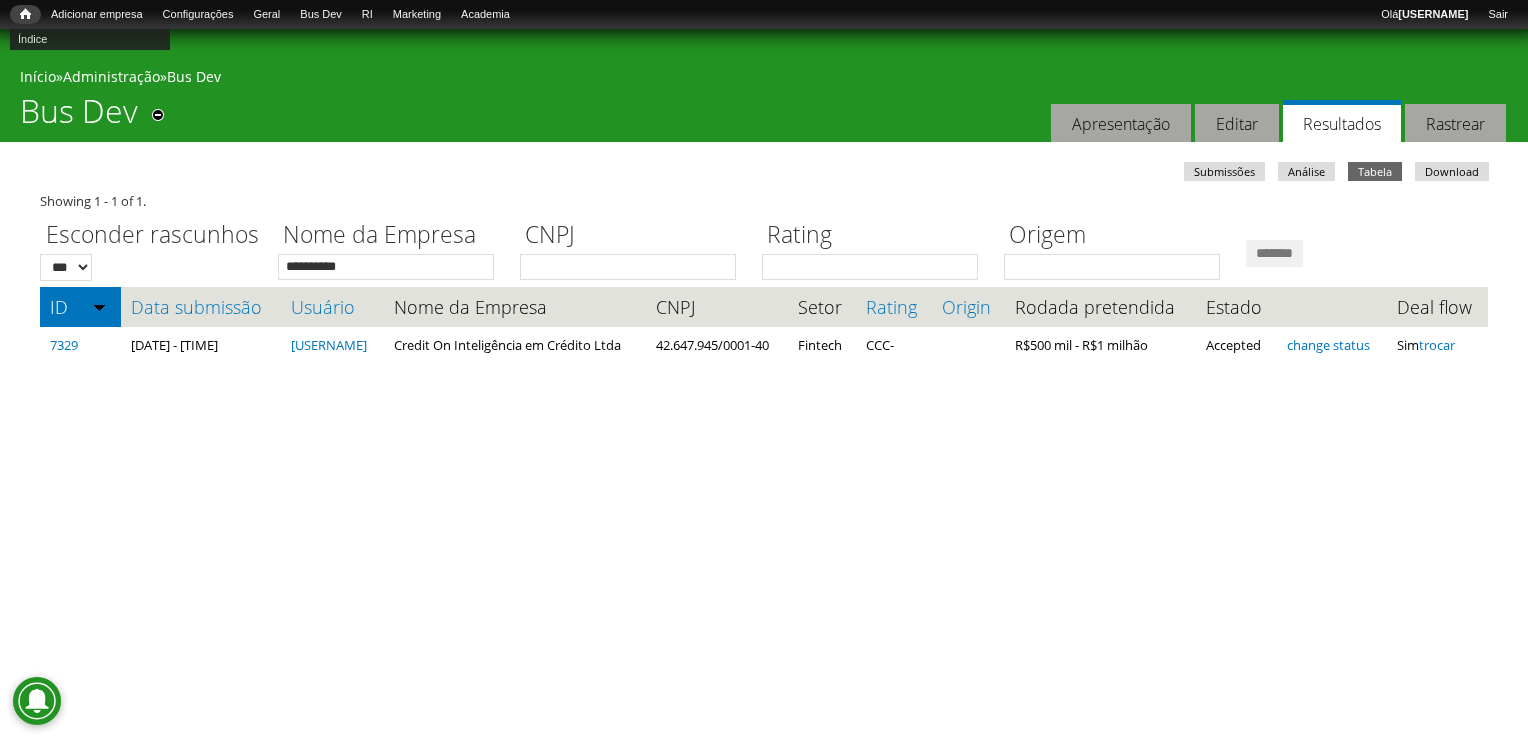 click on "Início" at bounding box center (25, 14) 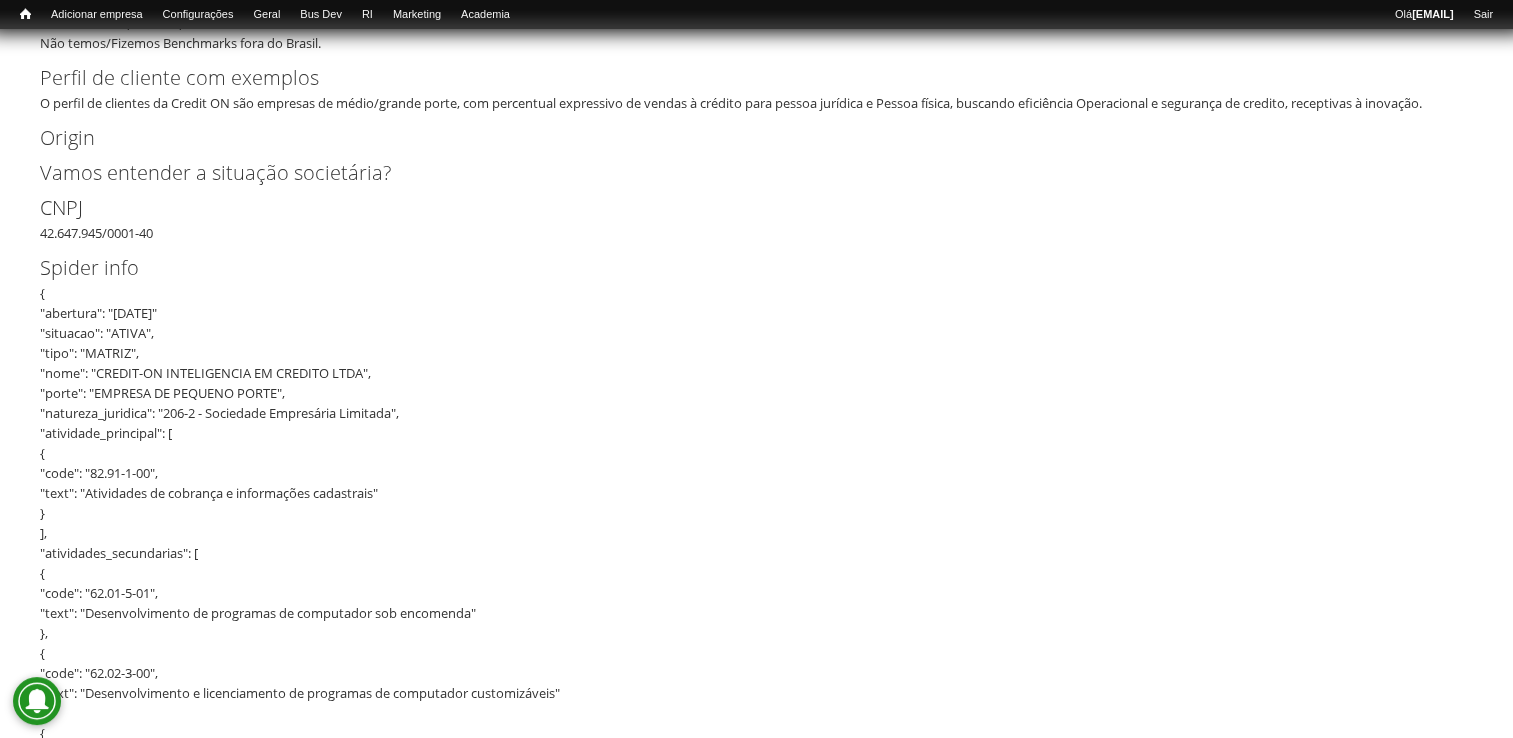 scroll, scrollTop: 0, scrollLeft: 0, axis: both 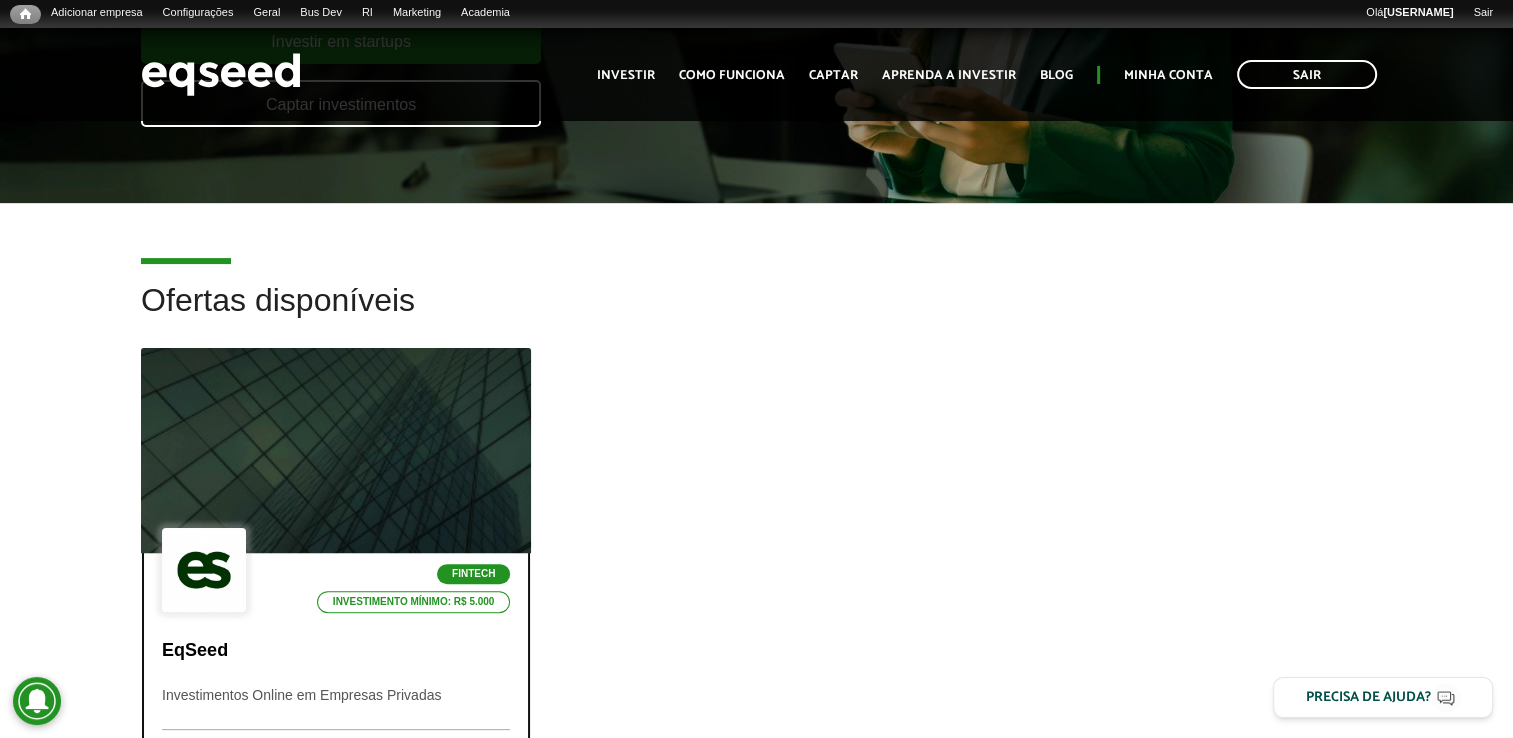 click at bounding box center [336, 451] 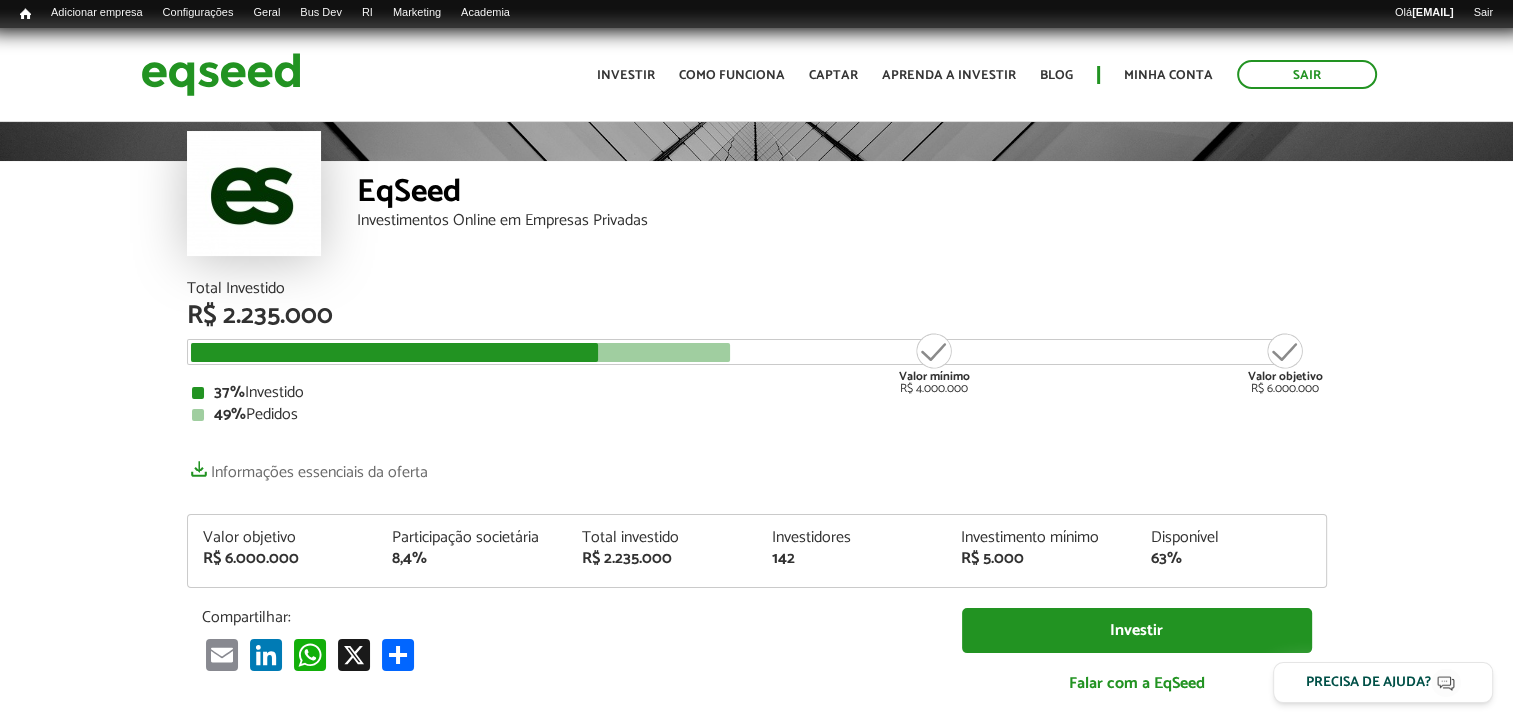 scroll, scrollTop: 200, scrollLeft: 0, axis: vertical 